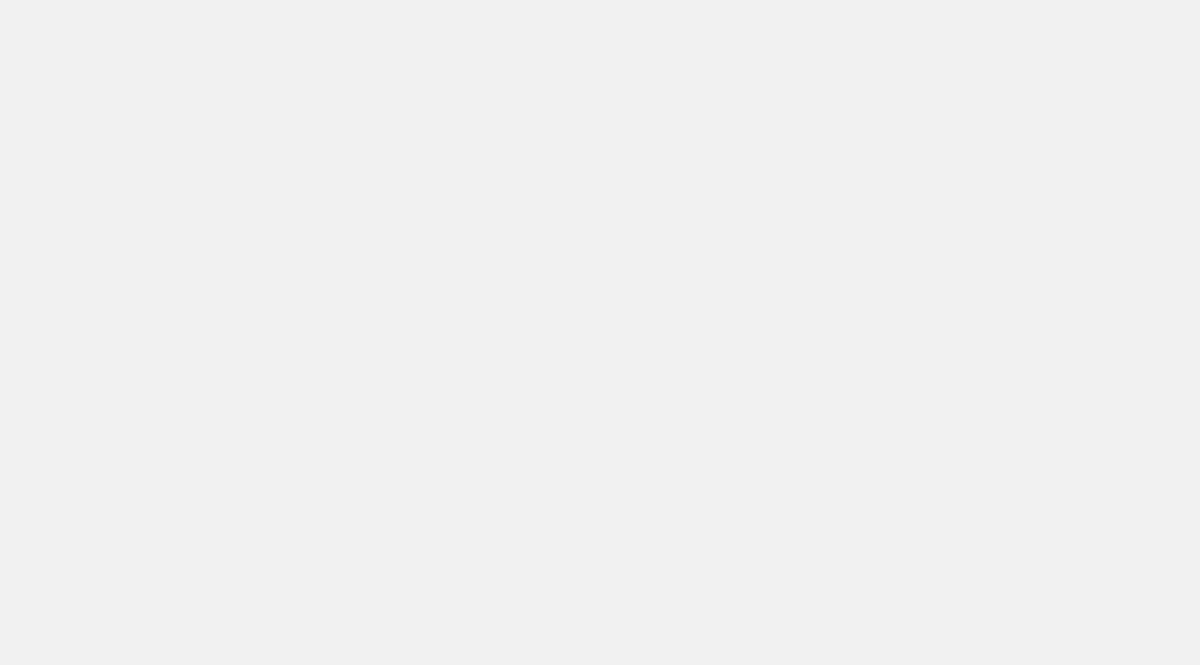 scroll, scrollTop: 0, scrollLeft: 0, axis: both 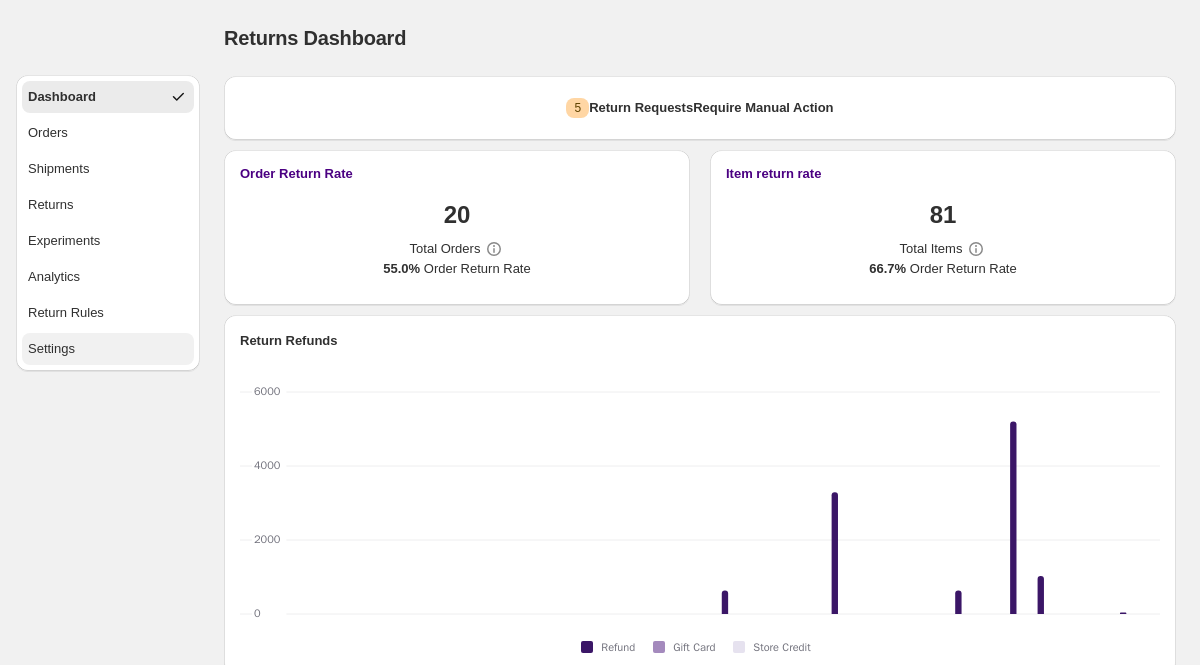 select on "********" 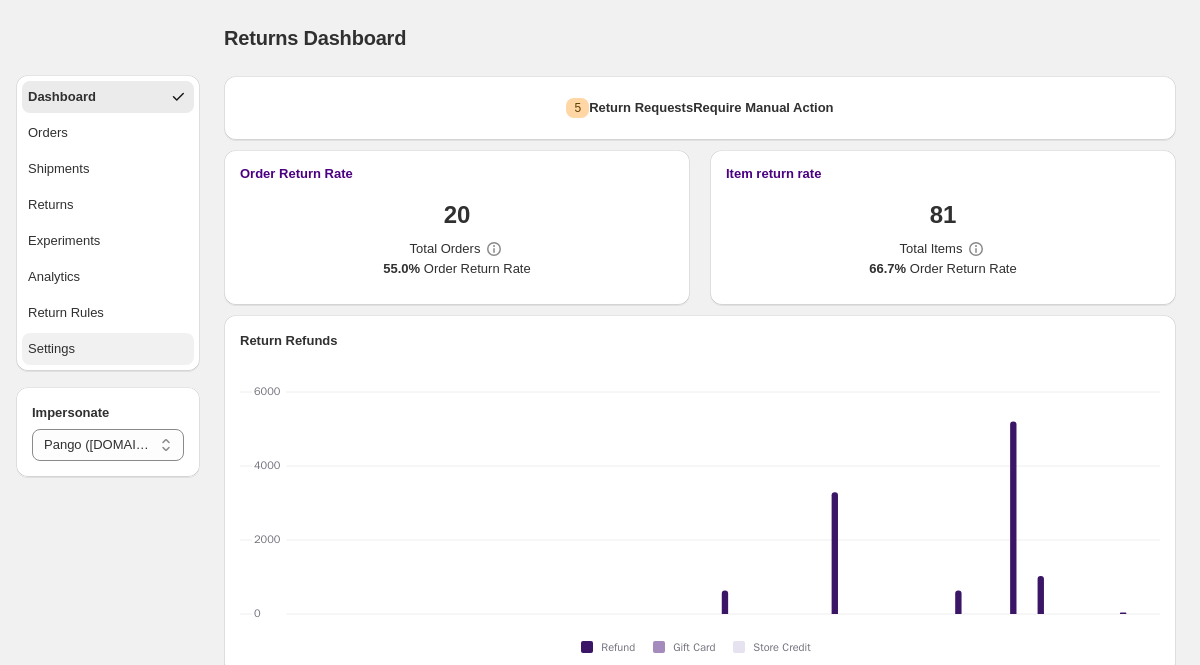 click on "Settings" at bounding box center [108, 349] 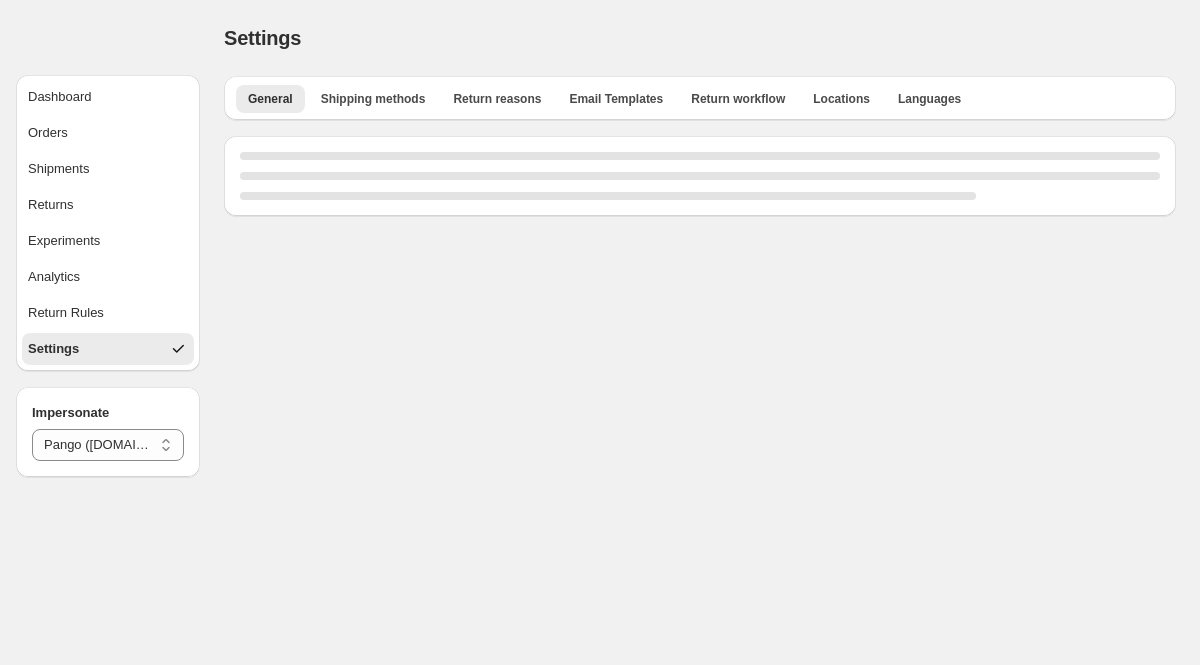 select on "**" 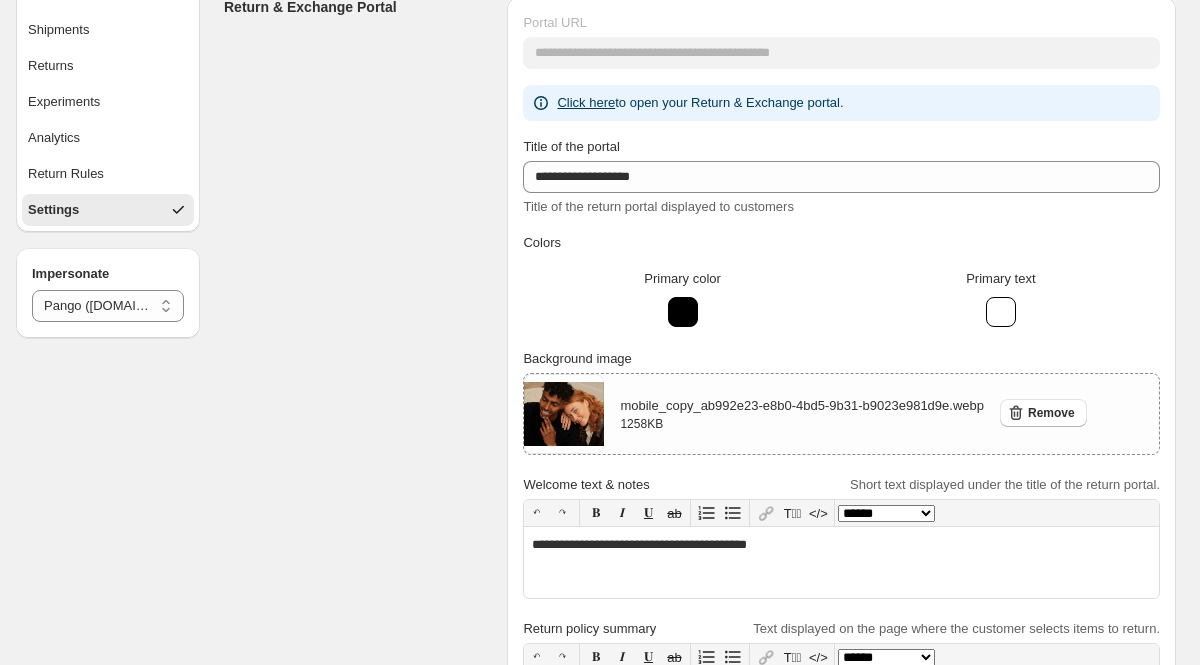 scroll, scrollTop: 0, scrollLeft: 0, axis: both 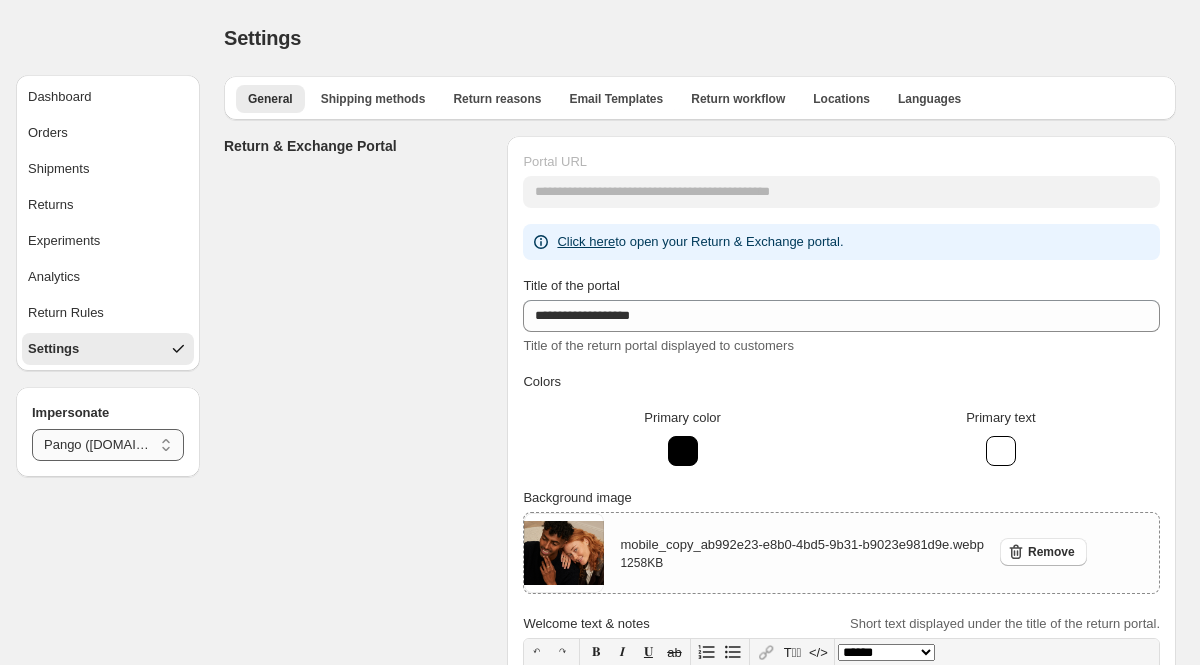 click on "**********" at bounding box center (108, 445) 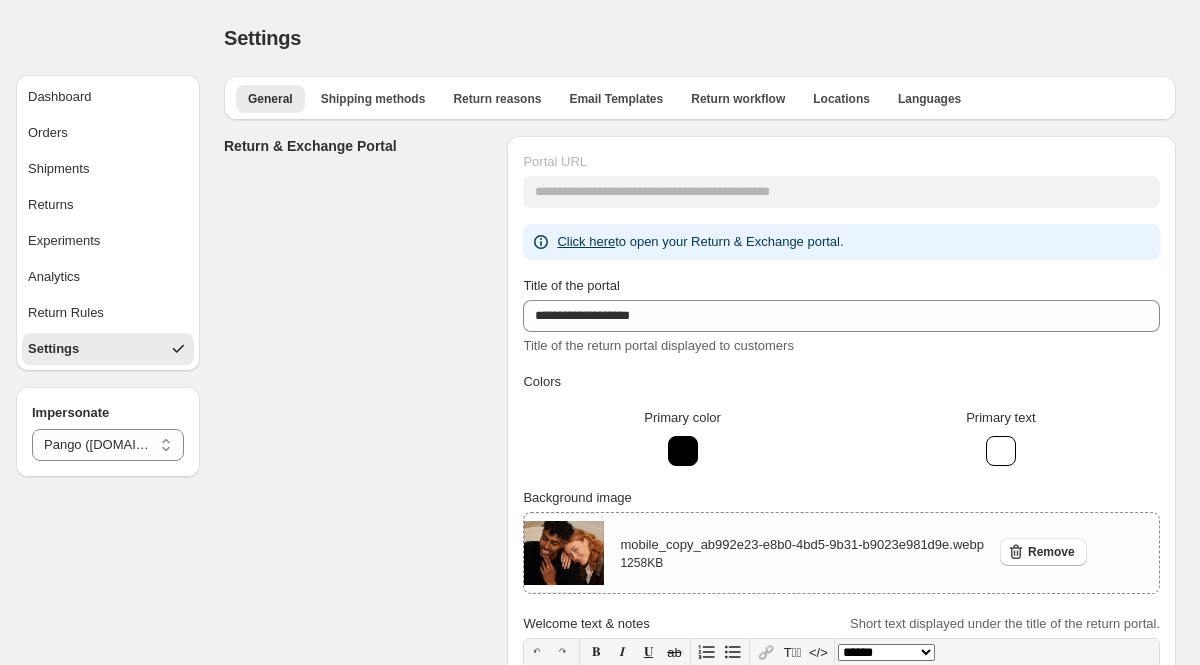 click on "Return & Exchange Portal" at bounding box center (357, 589) 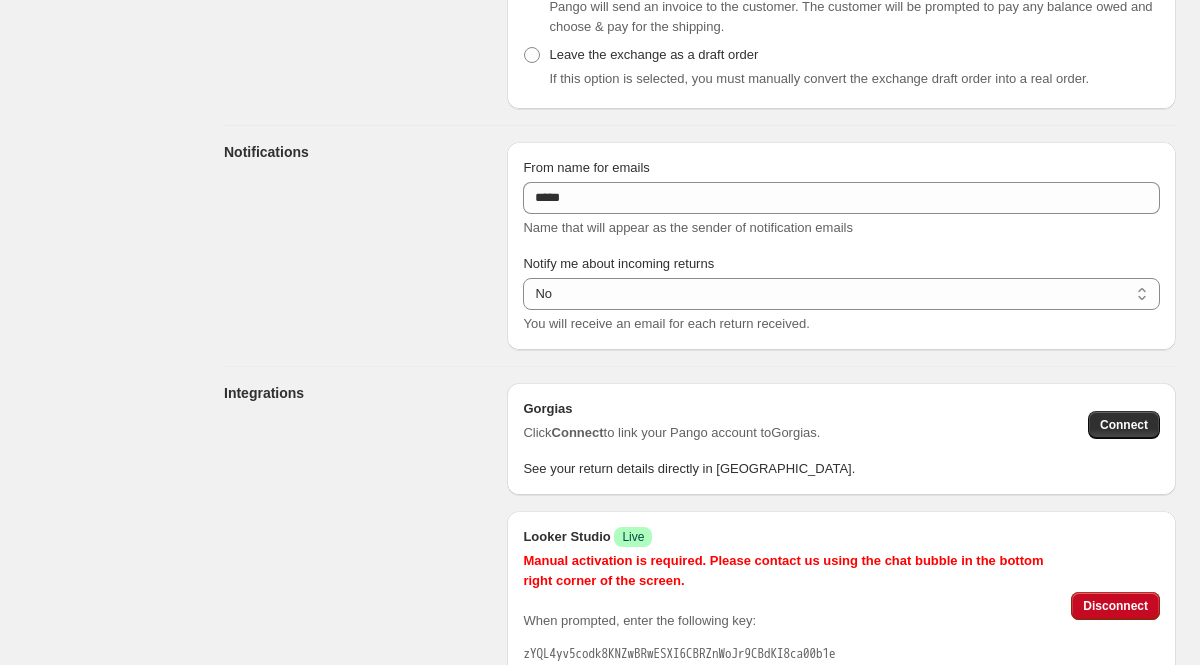 scroll, scrollTop: 2688, scrollLeft: 0, axis: vertical 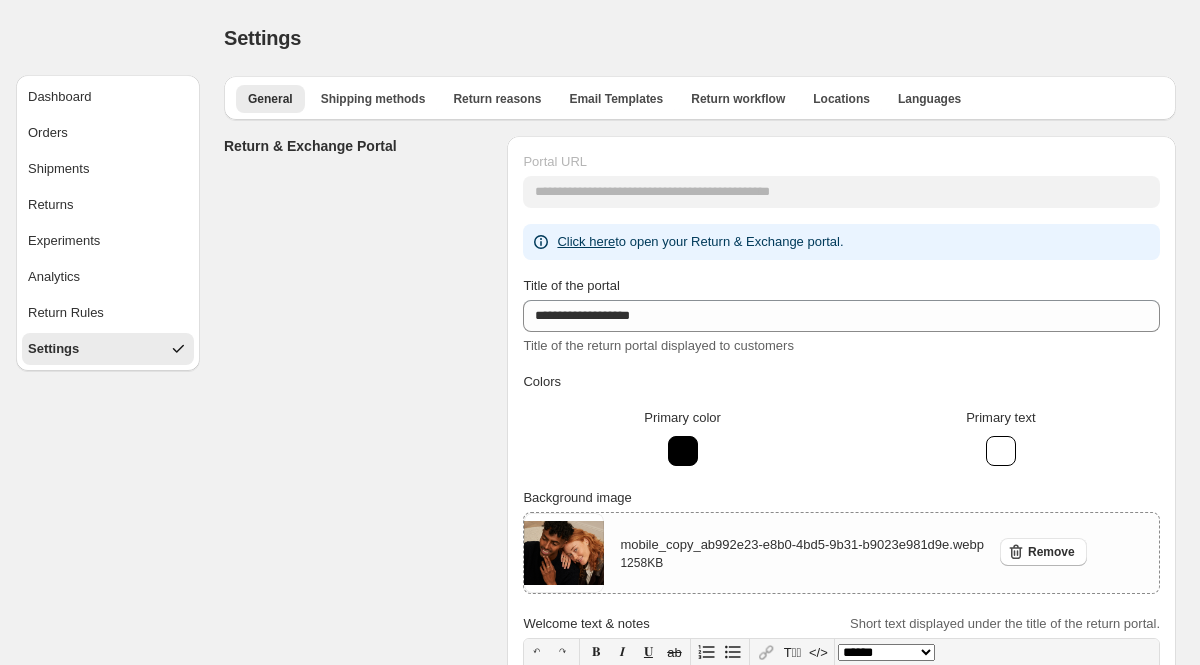 select on "********" 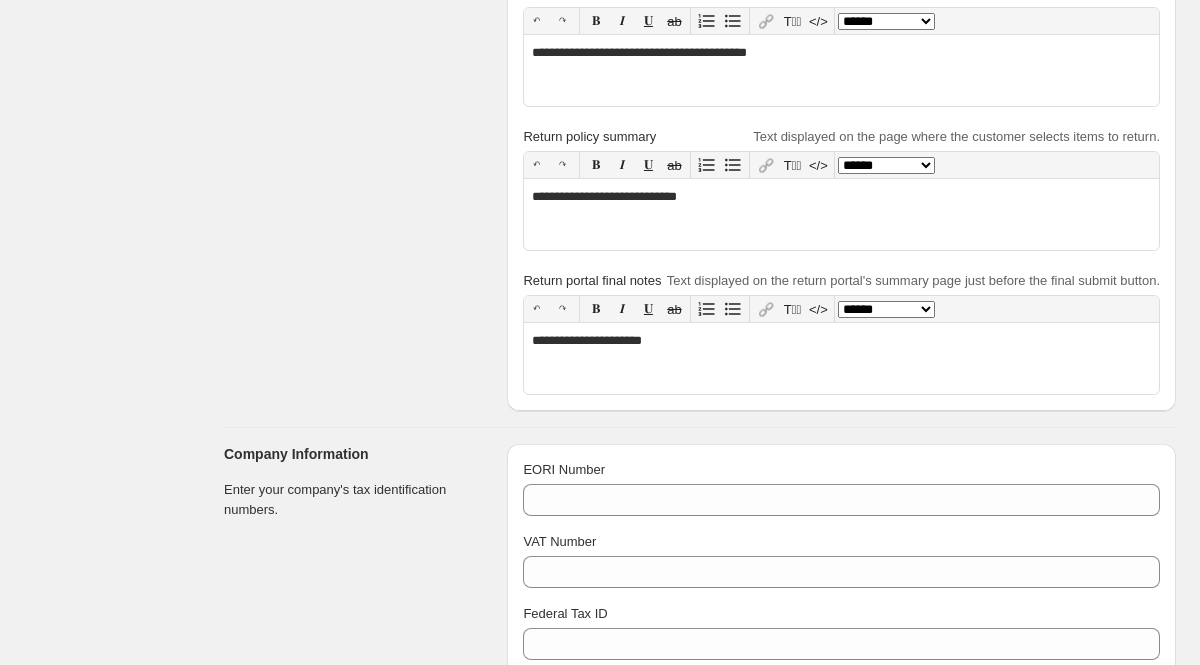 scroll, scrollTop: 0, scrollLeft: 0, axis: both 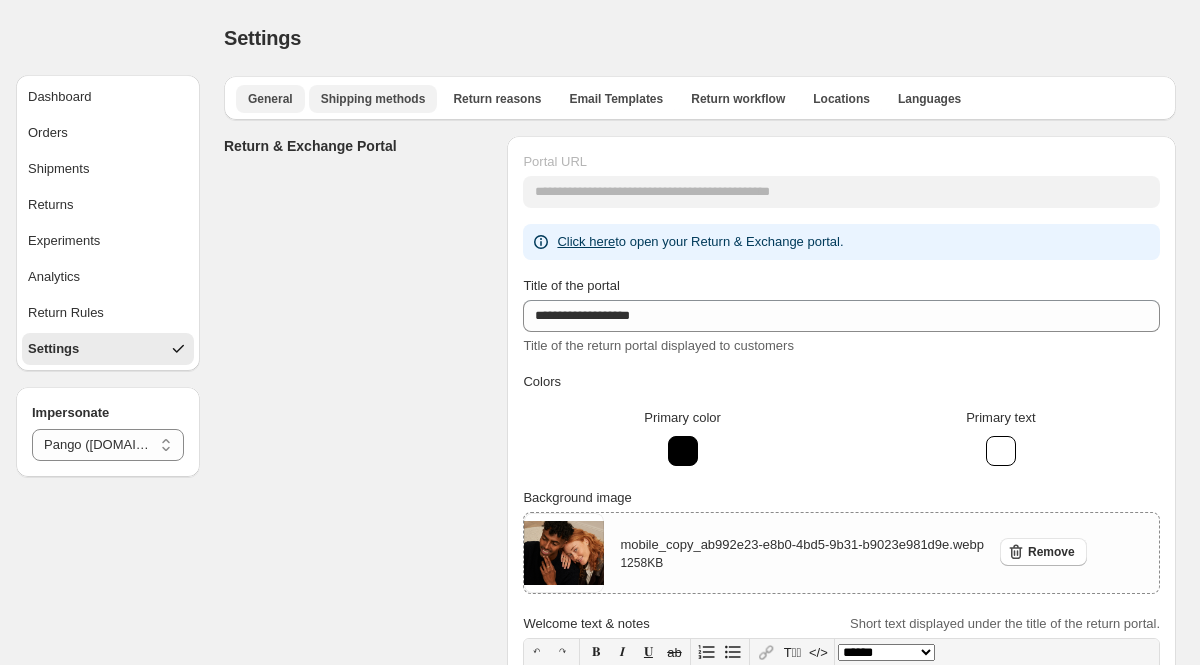click on "Shipping methods" at bounding box center (373, 99) 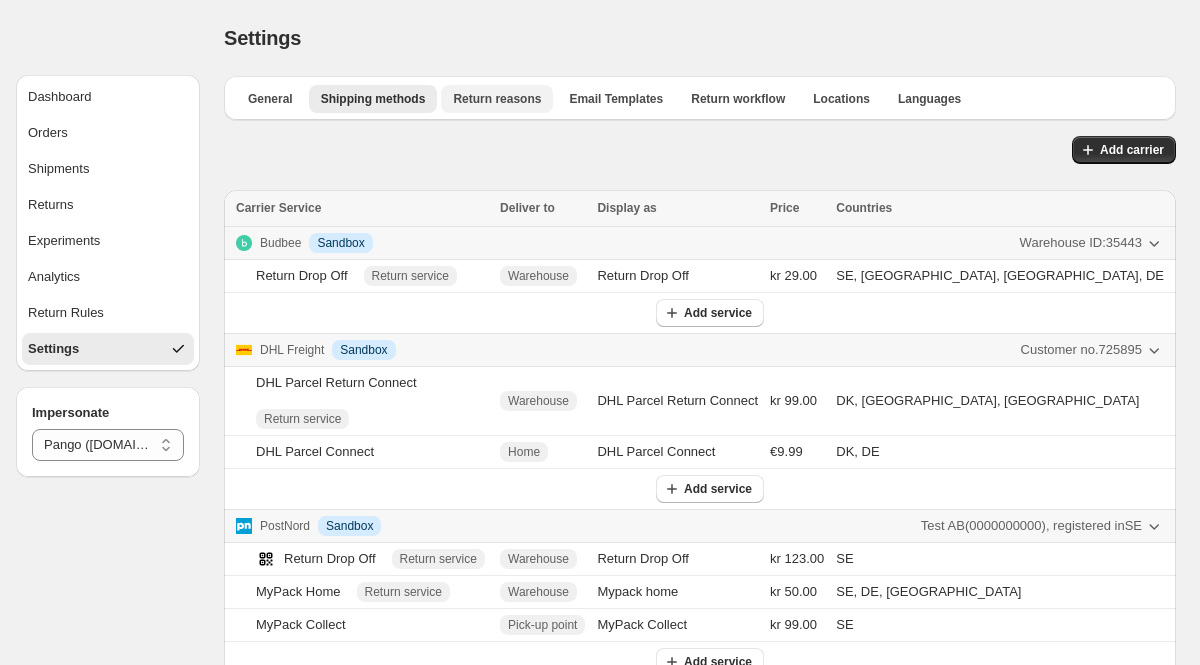 click on "Return reasons" at bounding box center [497, 99] 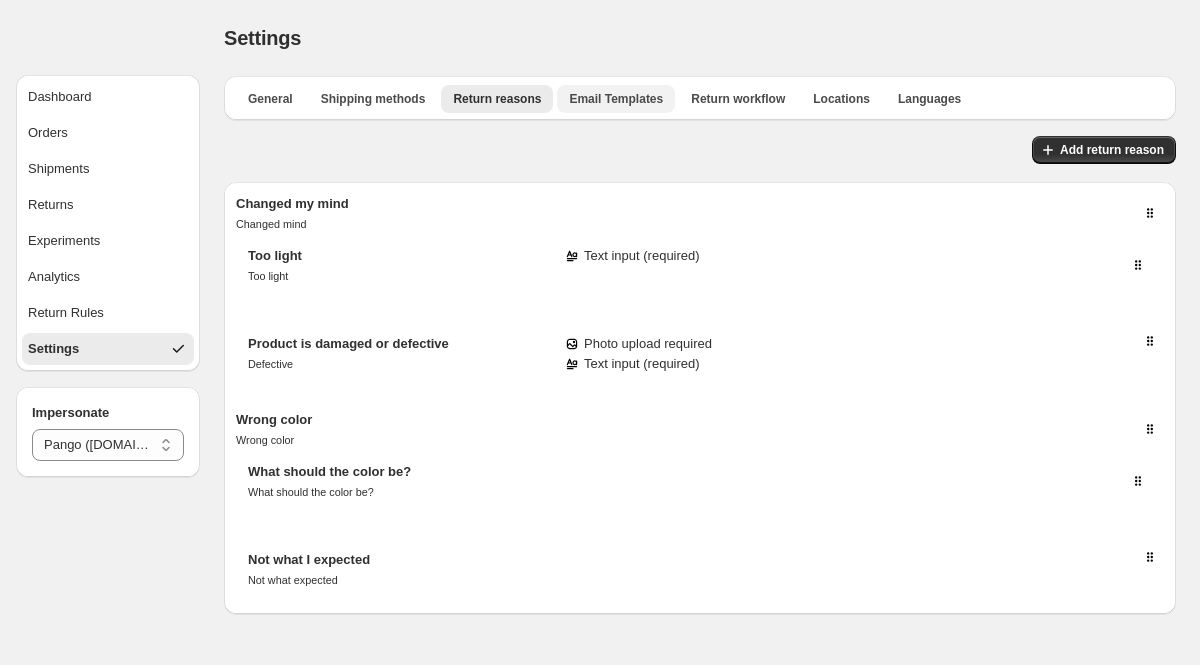 click on "Email Templates" at bounding box center (616, 99) 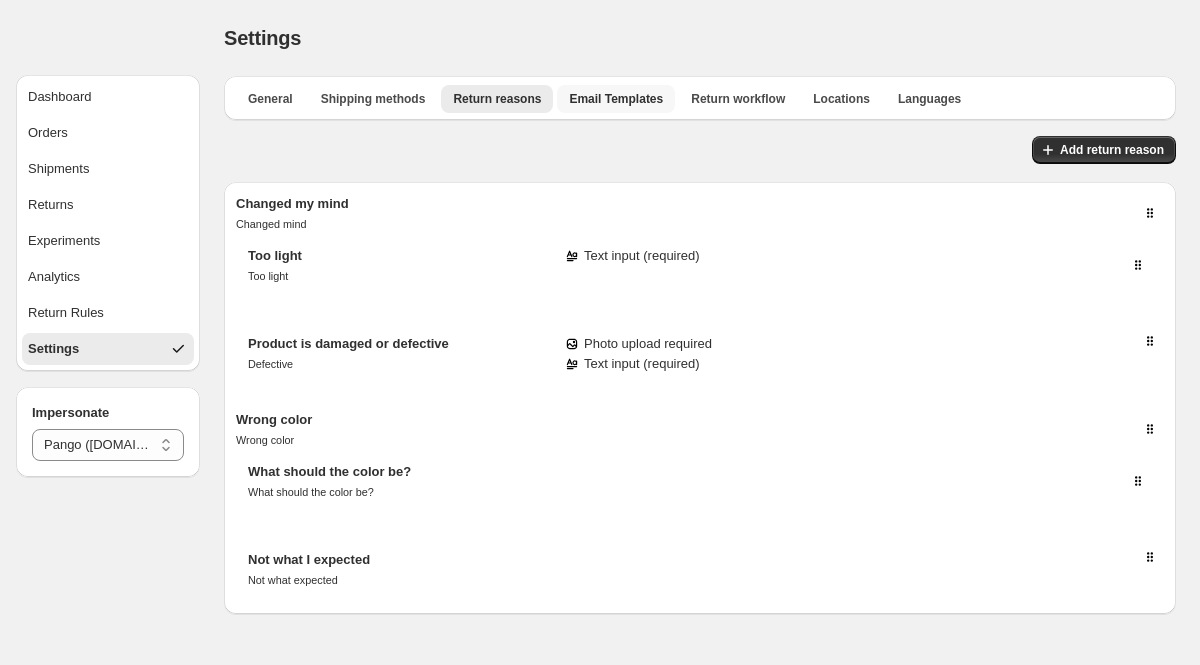 select on "********" 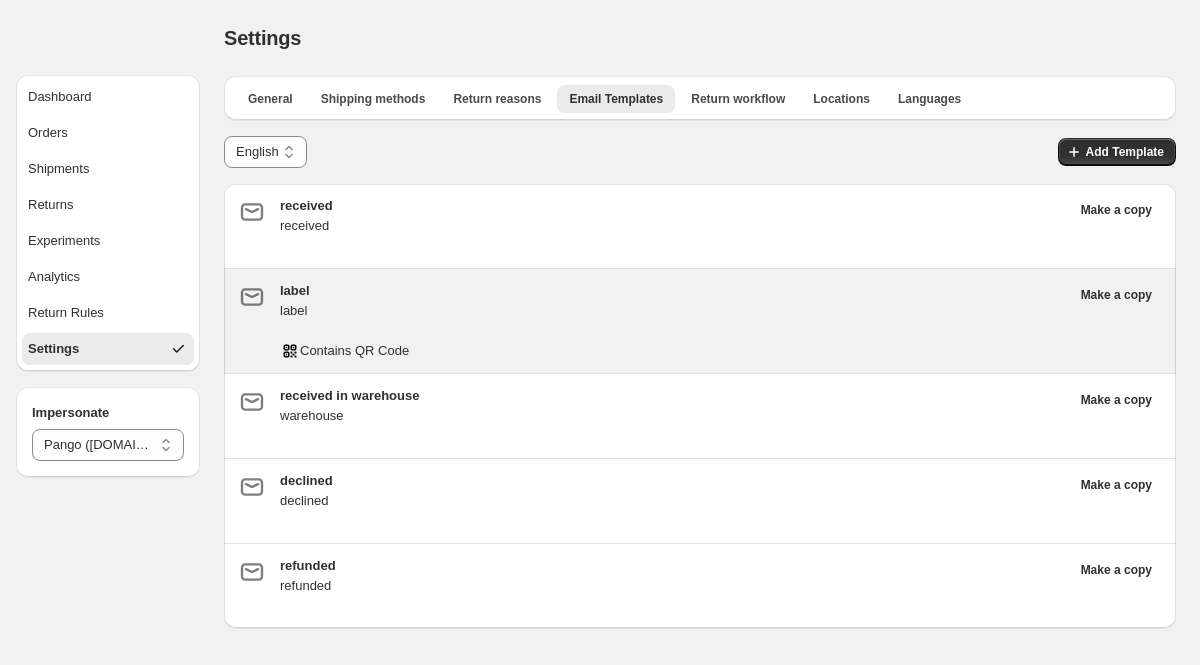 click on "label label Contains QR Code Make a copy" at bounding box center (700, 321) 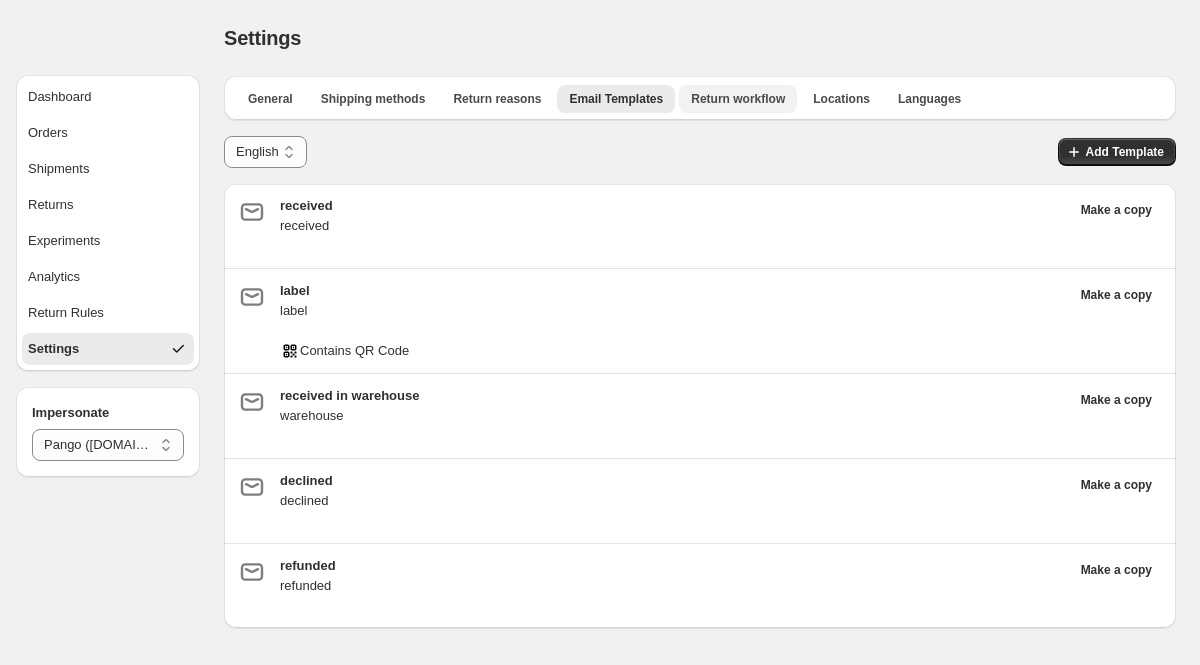 click on "Return workflow" at bounding box center (738, 99) 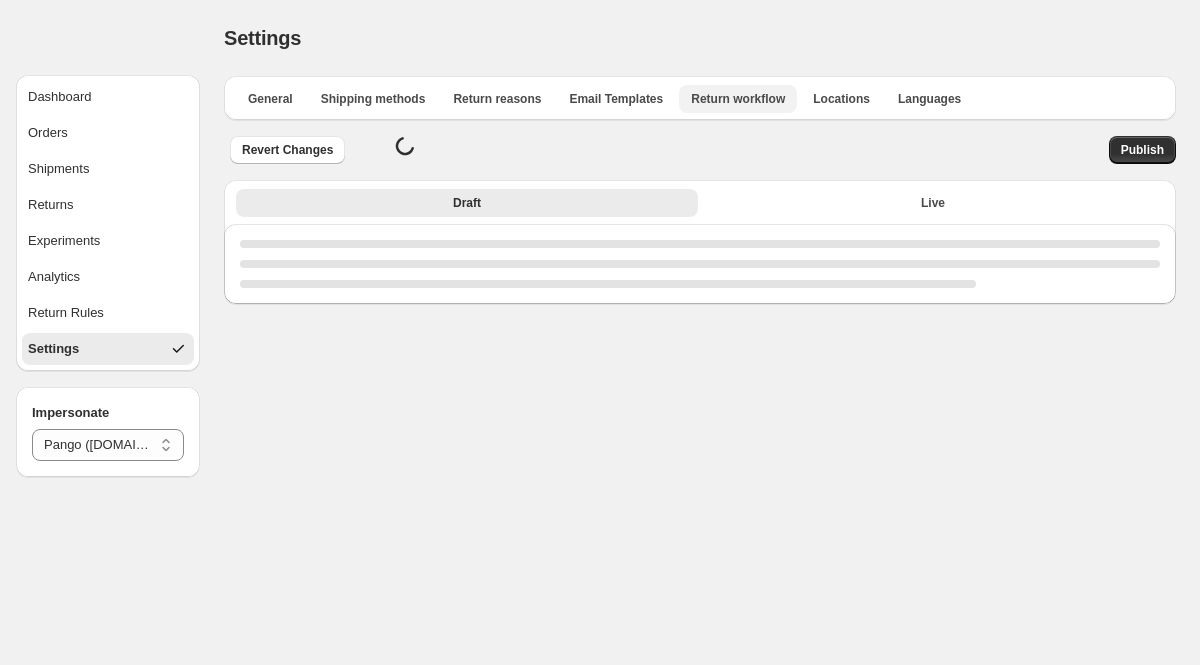select on "********" 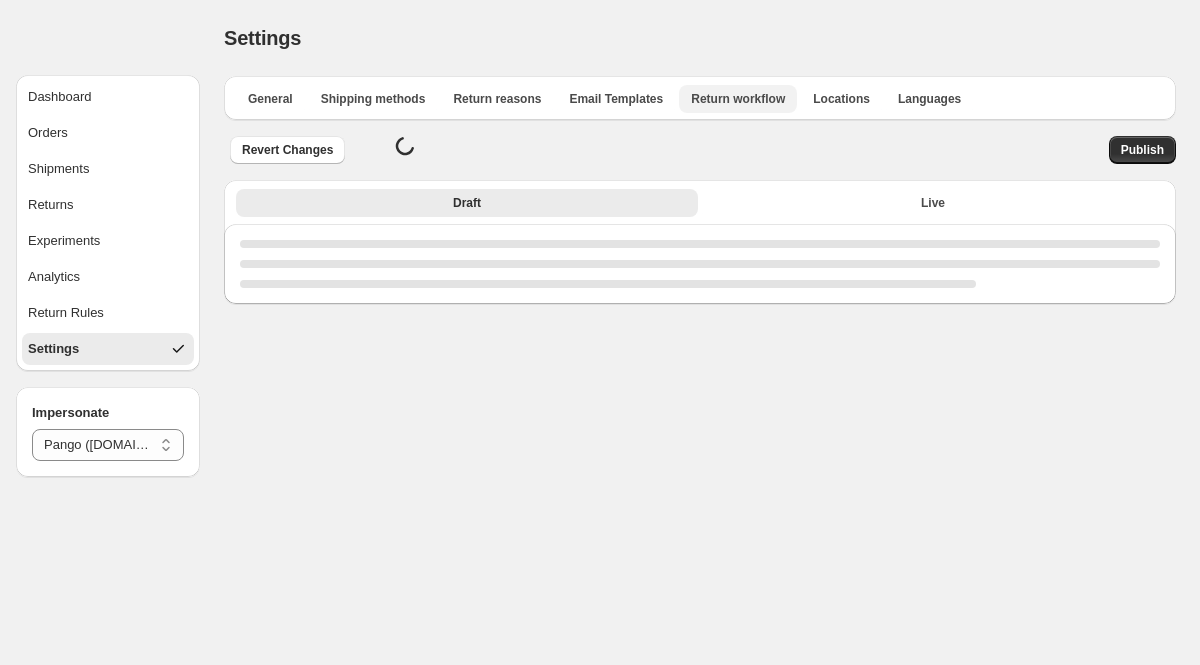 select on "********" 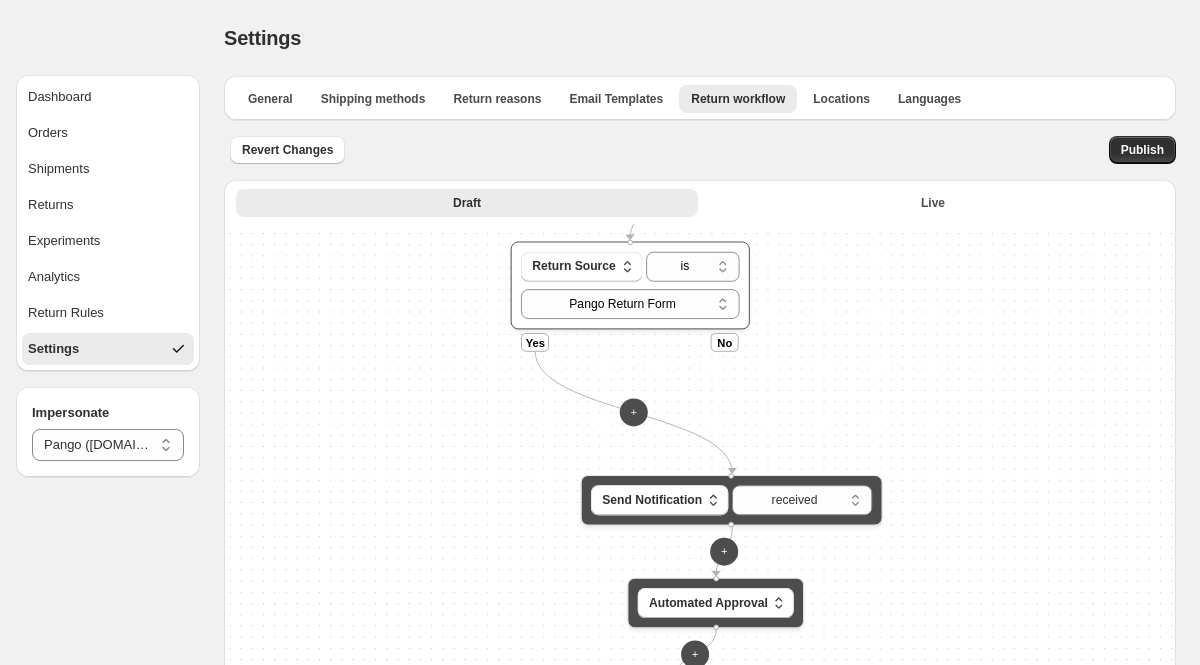 drag, startPoint x: 809, startPoint y: 321, endPoint x: 898, endPoint y: 594, distance: 287.14108 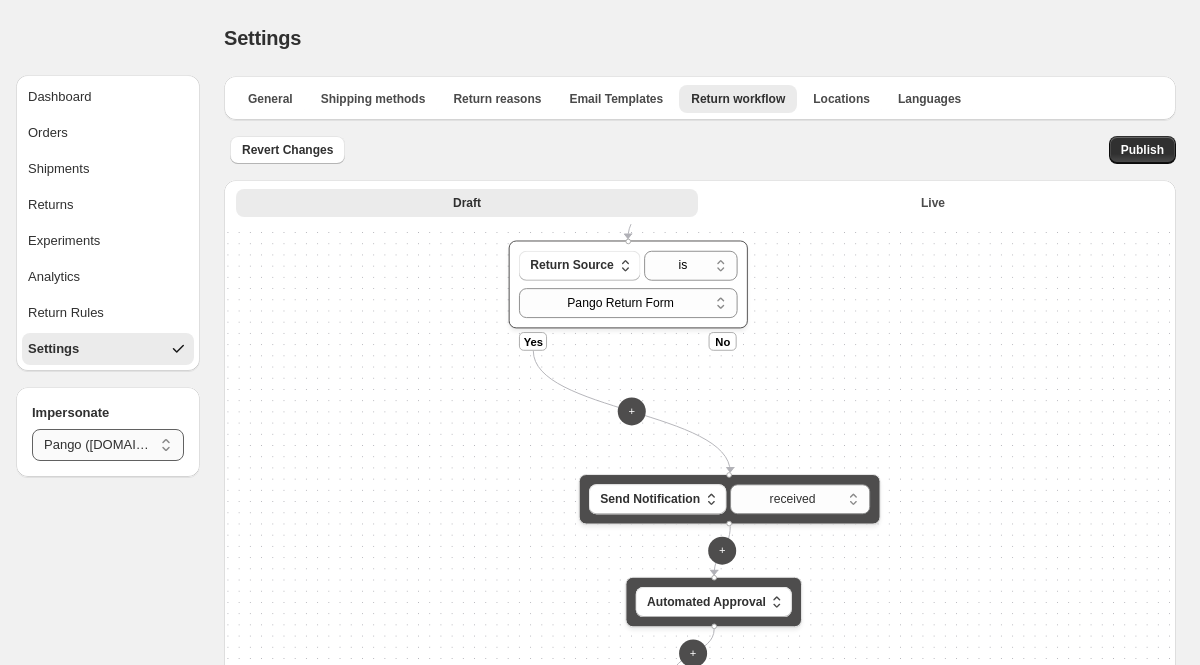 click on "**********" at bounding box center [108, 445] 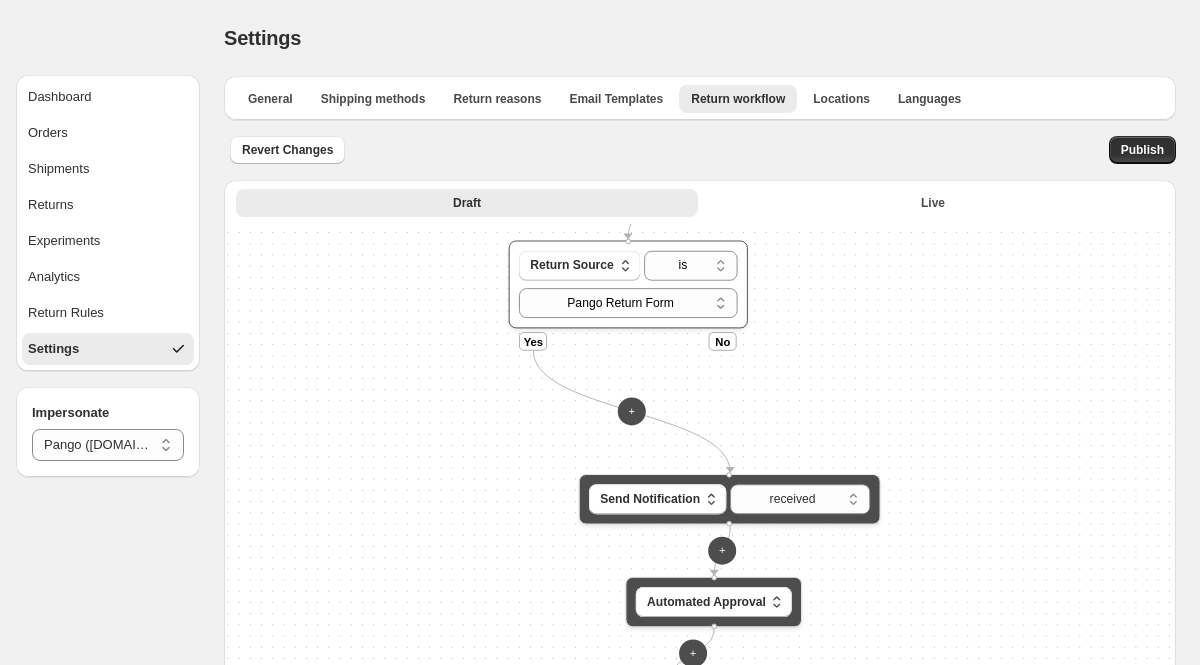 click on "**********" at bounding box center [100, 444] 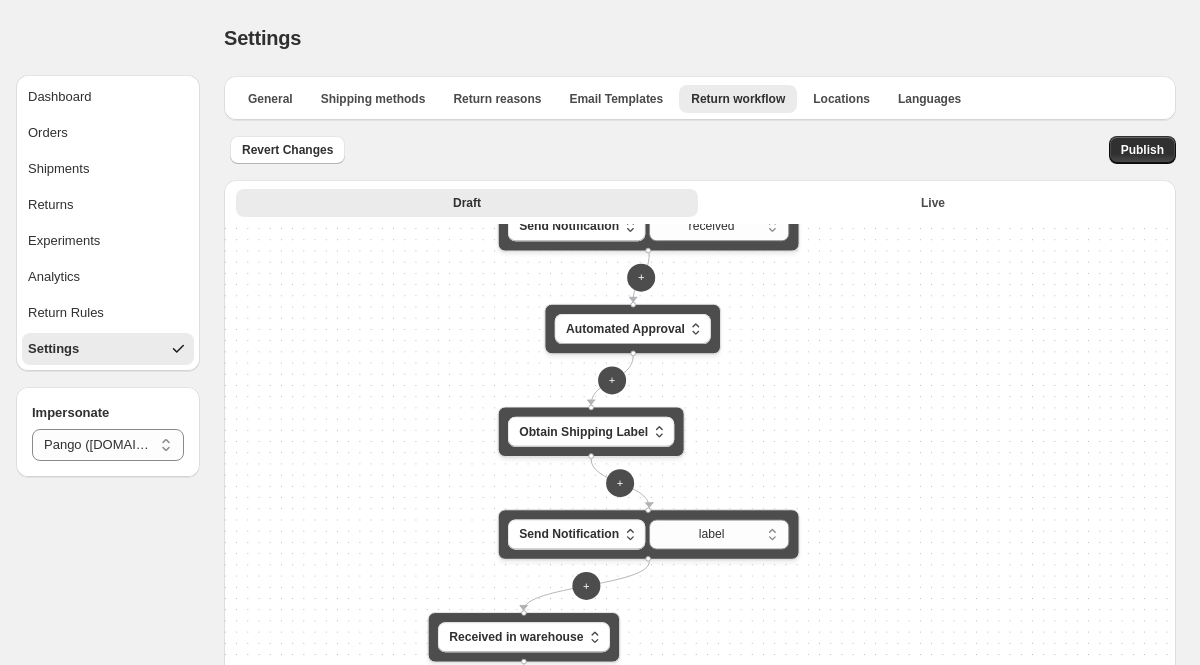 drag, startPoint x: 484, startPoint y: 538, endPoint x: 403, endPoint y: 265, distance: 284.76306 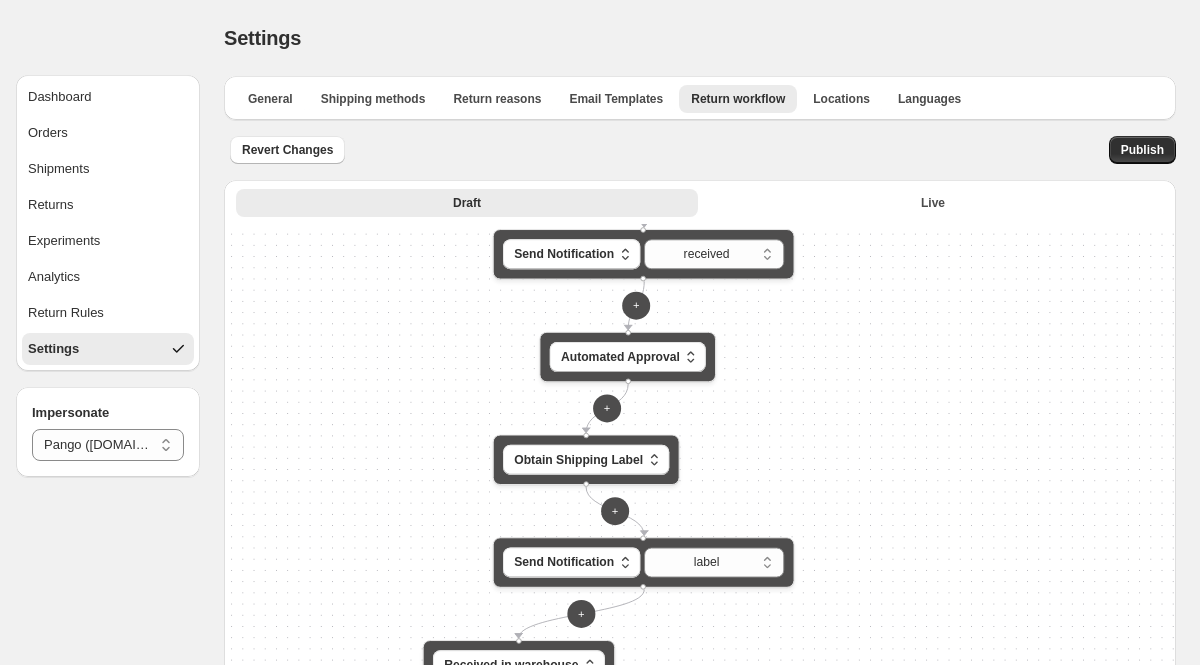 drag, startPoint x: 512, startPoint y: 357, endPoint x: 507, endPoint y: 385, distance: 28.442924 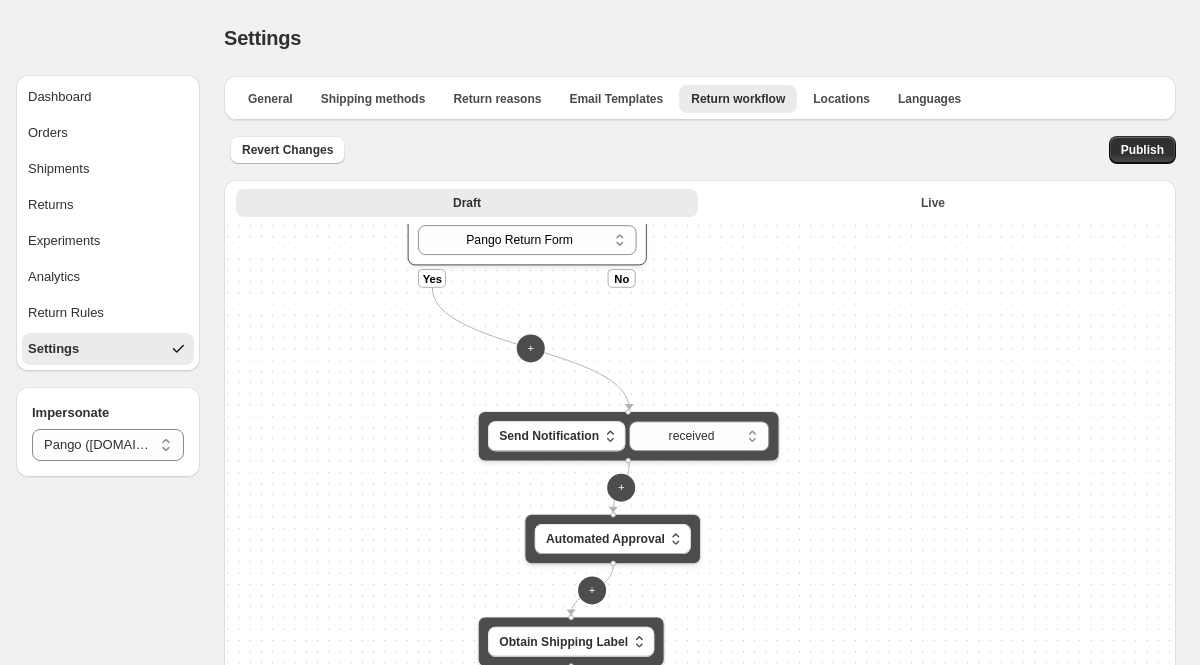 drag, startPoint x: 850, startPoint y: 482, endPoint x: 835, endPoint y: 664, distance: 182.61708 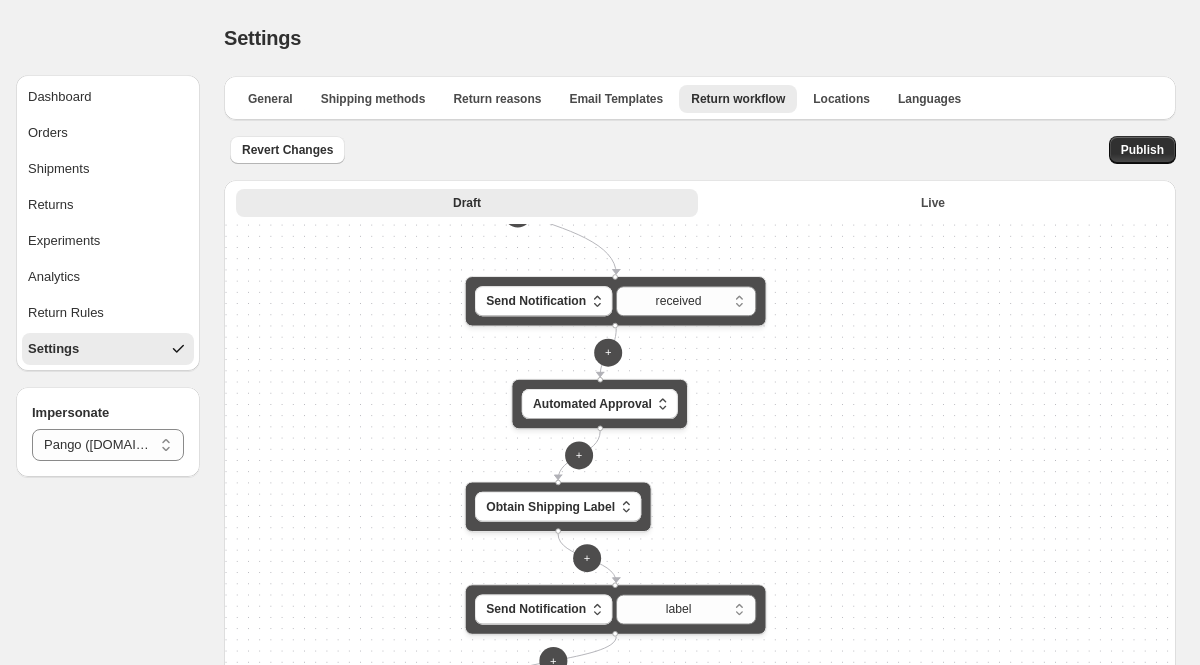 drag, startPoint x: 855, startPoint y: 518, endPoint x: 842, endPoint y: 385, distance: 133.63383 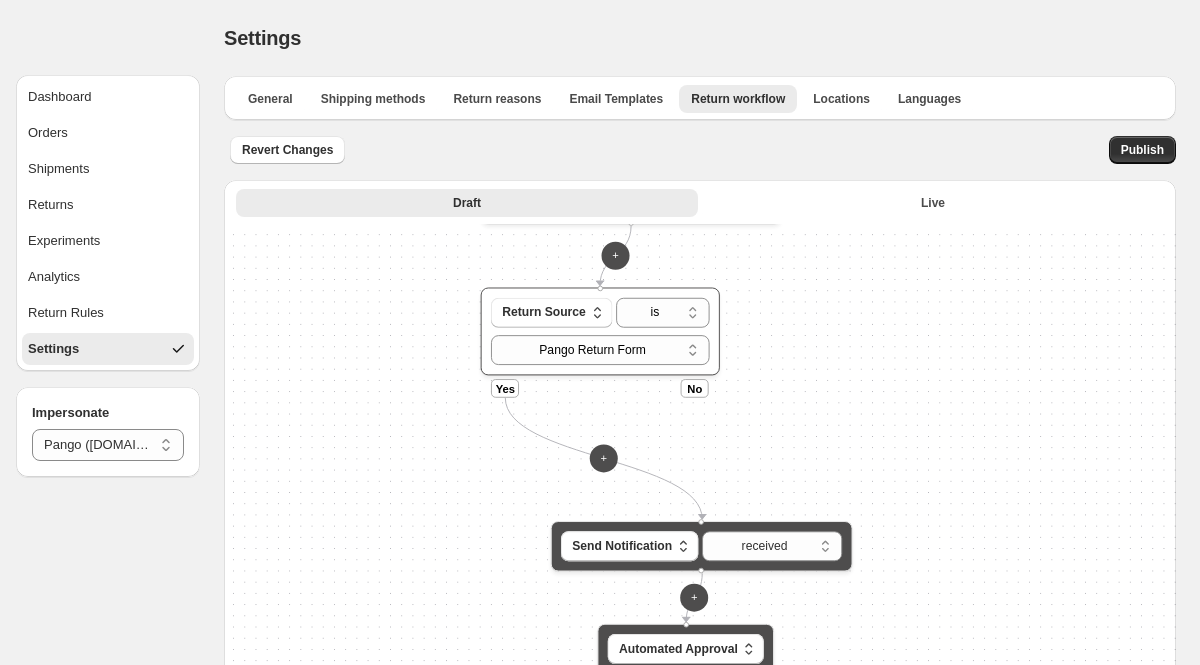 drag, startPoint x: 885, startPoint y: 321, endPoint x: 971, endPoint y: 575, distance: 268.16412 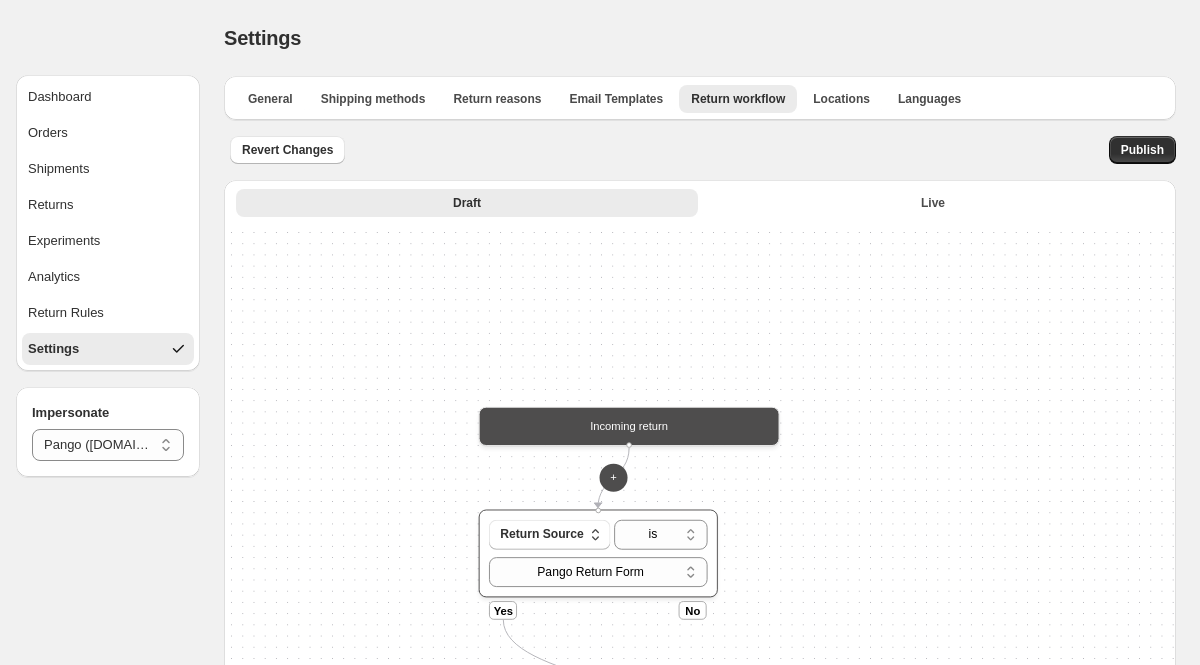 drag, startPoint x: 901, startPoint y: 420, endPoint x: 898, endPoint y: 629, distance: 209.02153 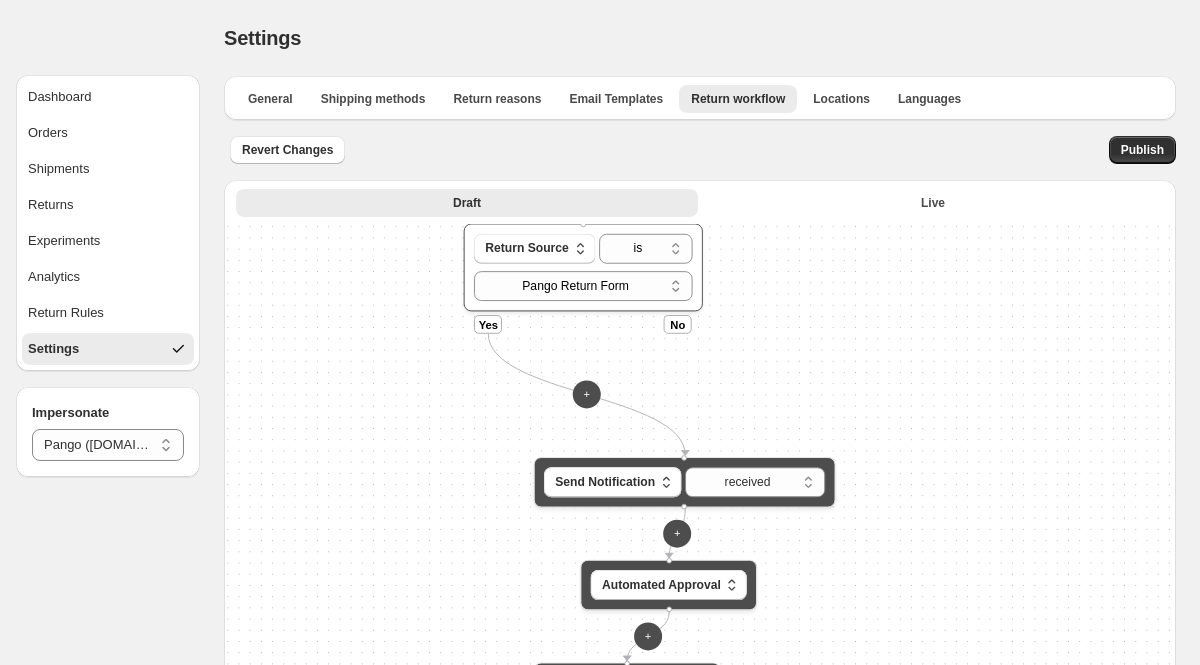 drag, startPoint x: 923, startPoint y: 601, endPoint x: 908, endPoint y: 296, distance: 305.36862 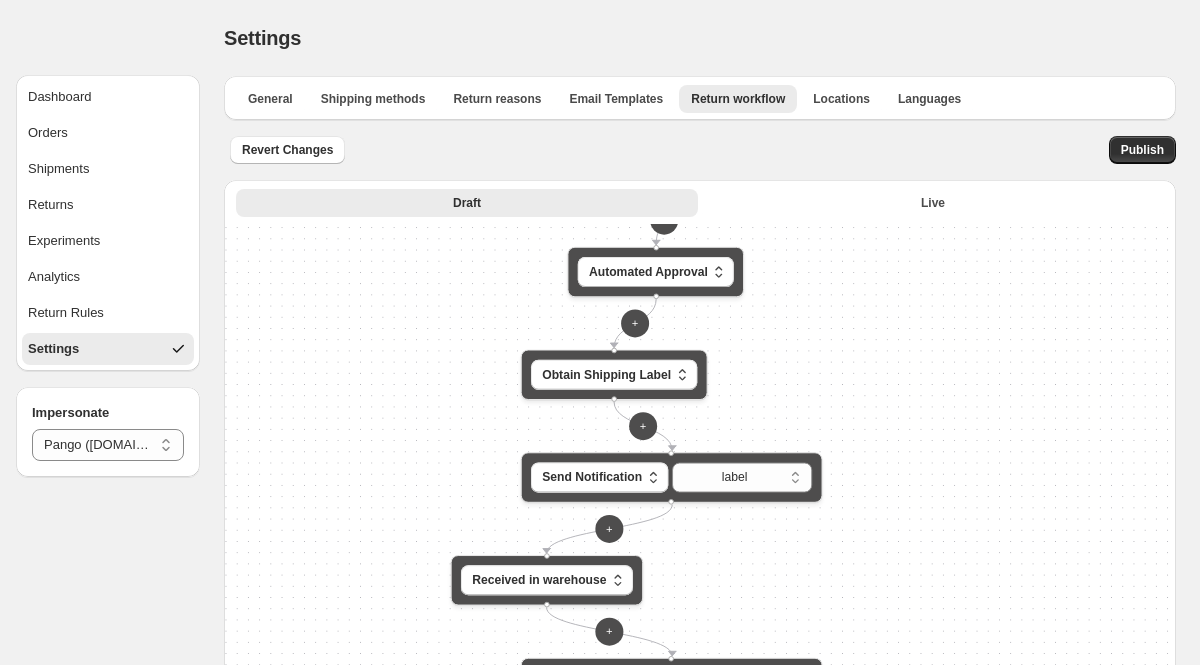drag, startPoint x: 460, startPoint y: 549, endPoint x: 432, endPoint y: 174, distance: 376.04388 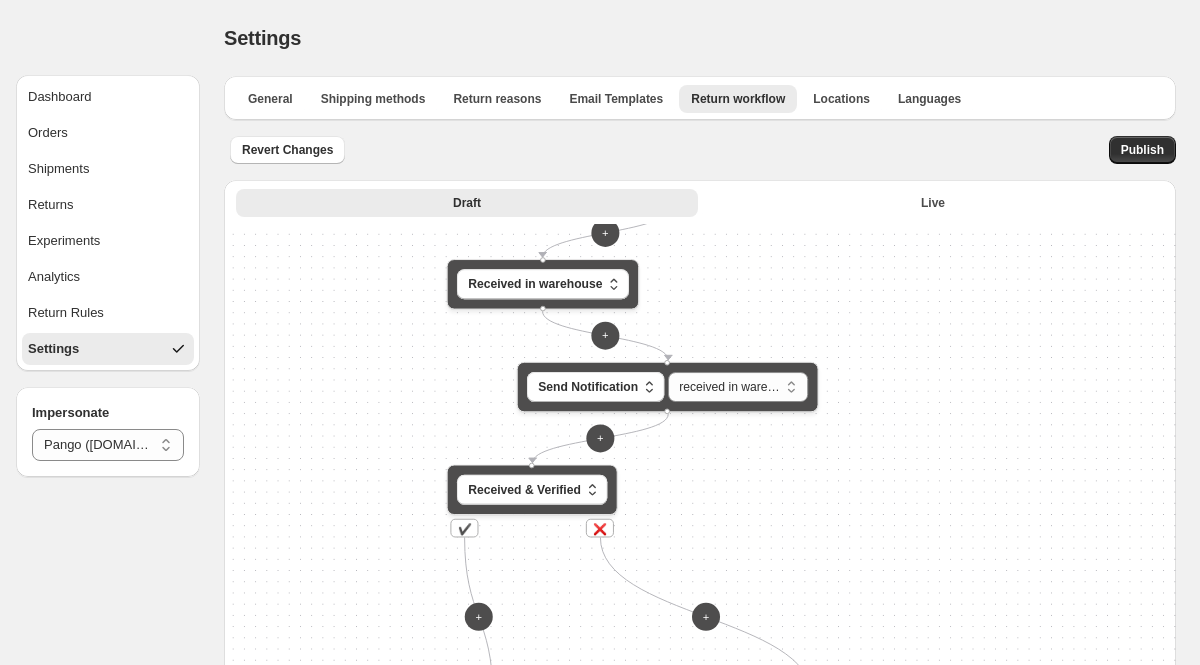 drag, startPoint x: 389, startPoint y: 603, endPoint x: 400, endPoint y: 391, distance: 212.28519 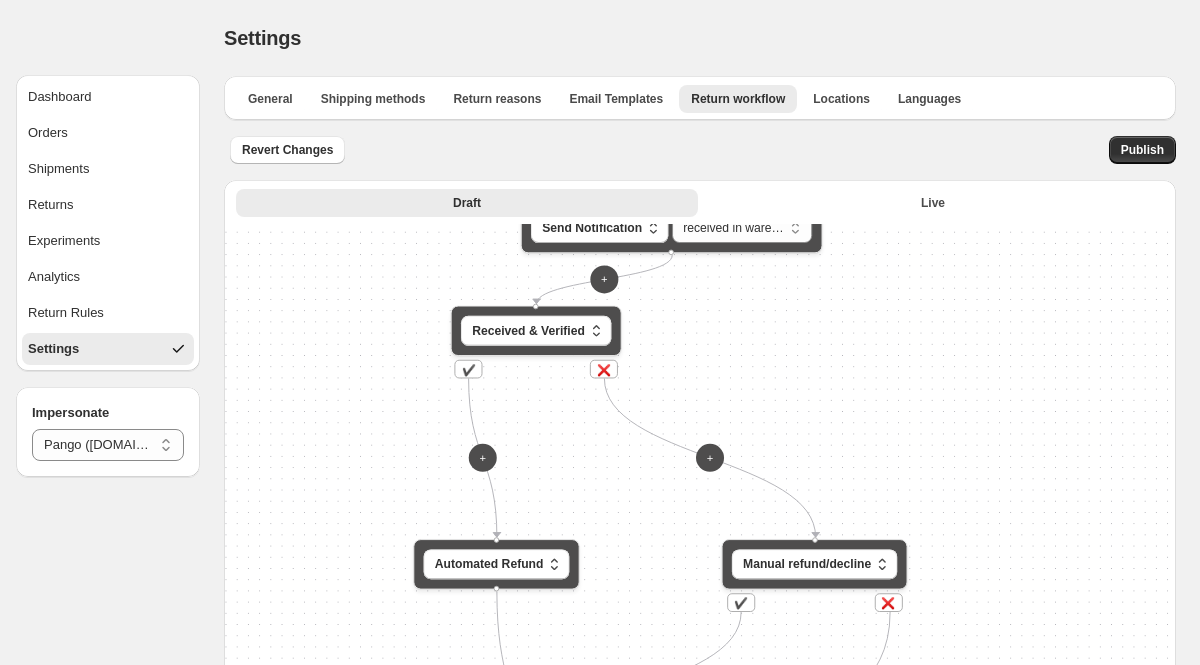 drag, startPoint x: 376, startPoint y: 517, endPoint x: 380, endPoint y: 362, distance: 155.0516 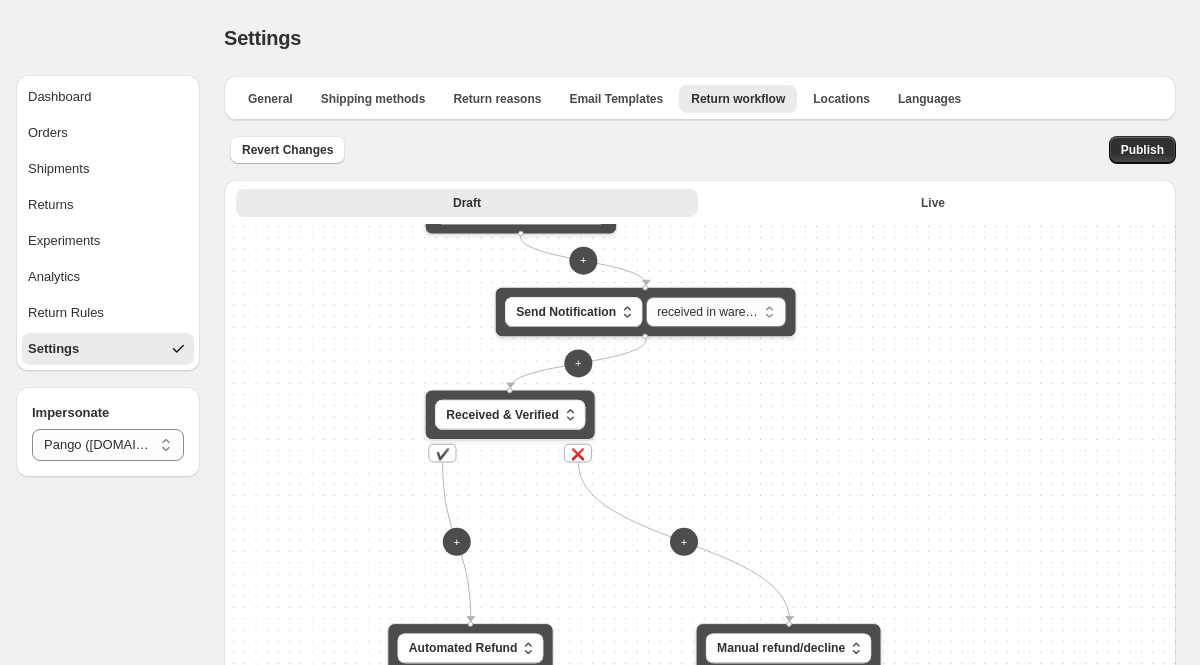 drag, startPoint x: 355, startPoint y: 571, endPoint x: 329, endPoint y: 650, distance: 83.1685 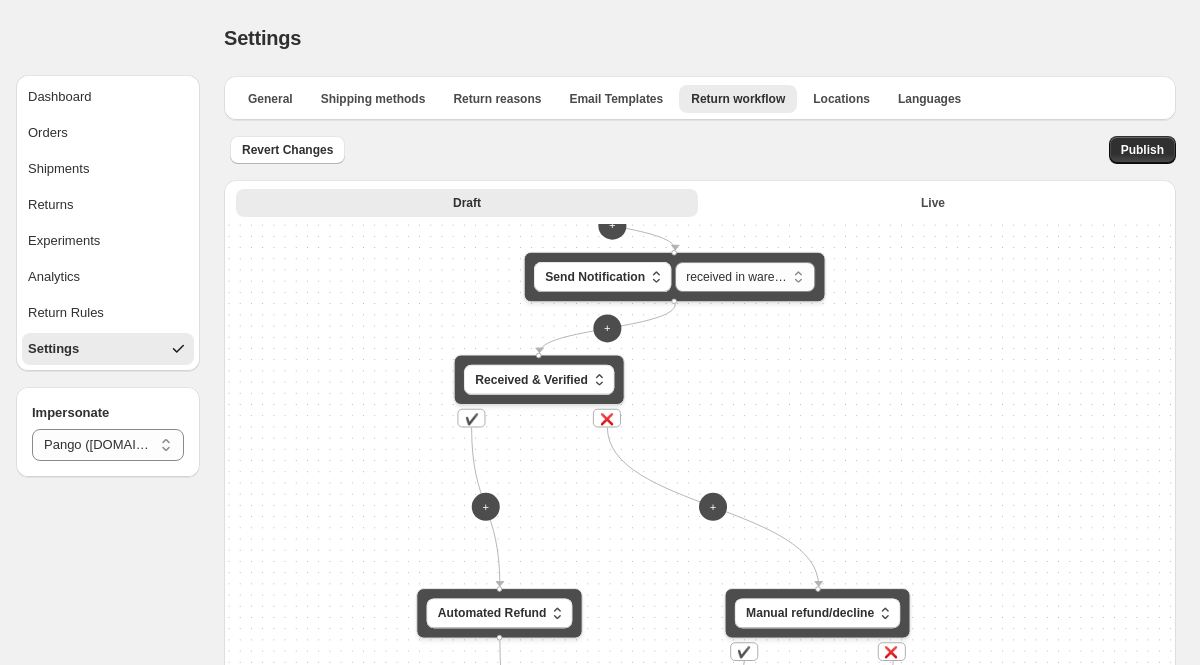 drag, startPoint x: 330, startPoint y: 454, endPoint x: 359, endPoint y: 421, distance: 43.931767 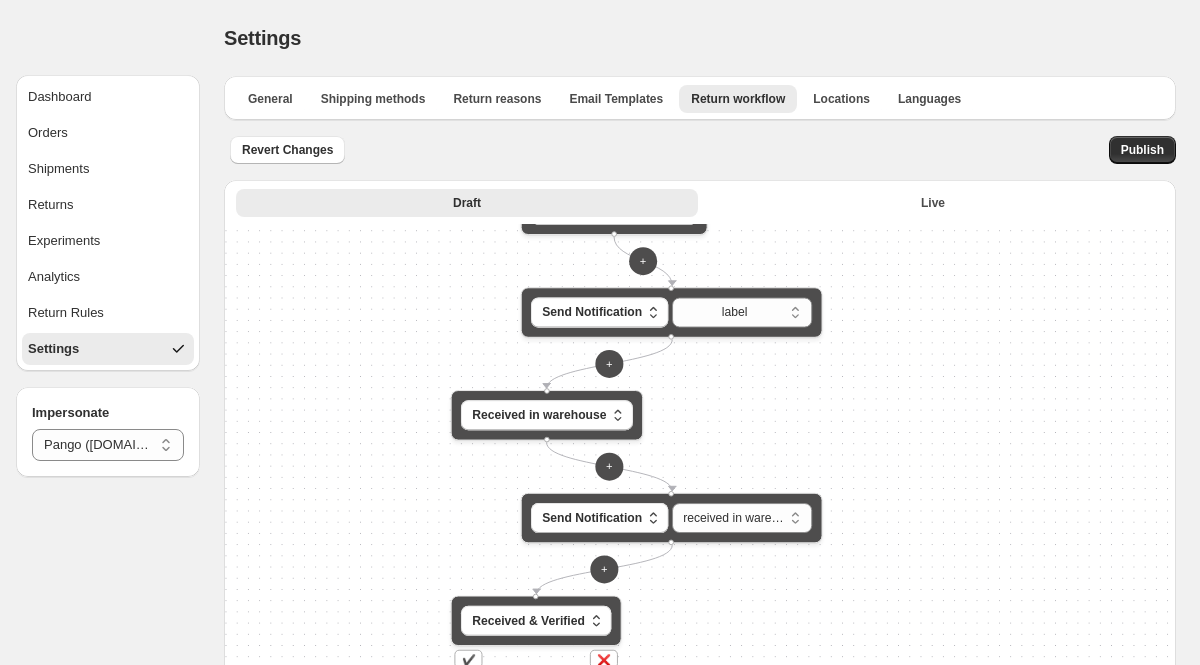 drag, startPoint x: 785, startPoint y: 392, endPoint x: 782, endPoint y: 633, distance: 241.01868 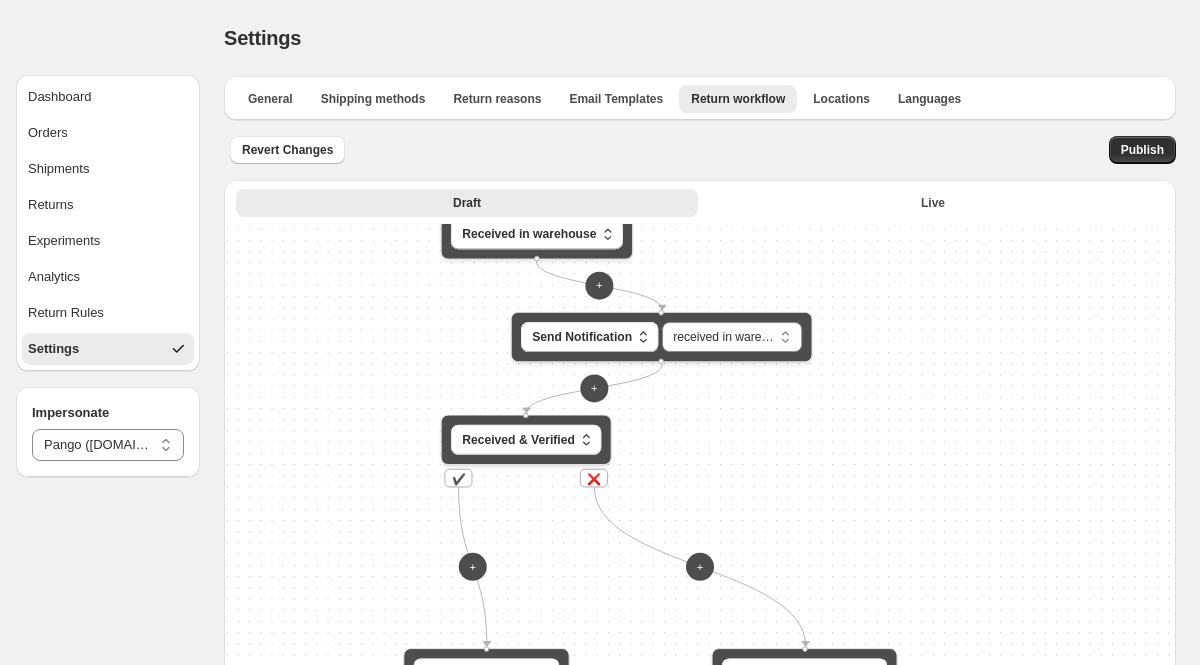 drag, startPoint x: 772, startPoint y: 628, endPoint x: 712, endPoint y: 339, distance: 295.16266 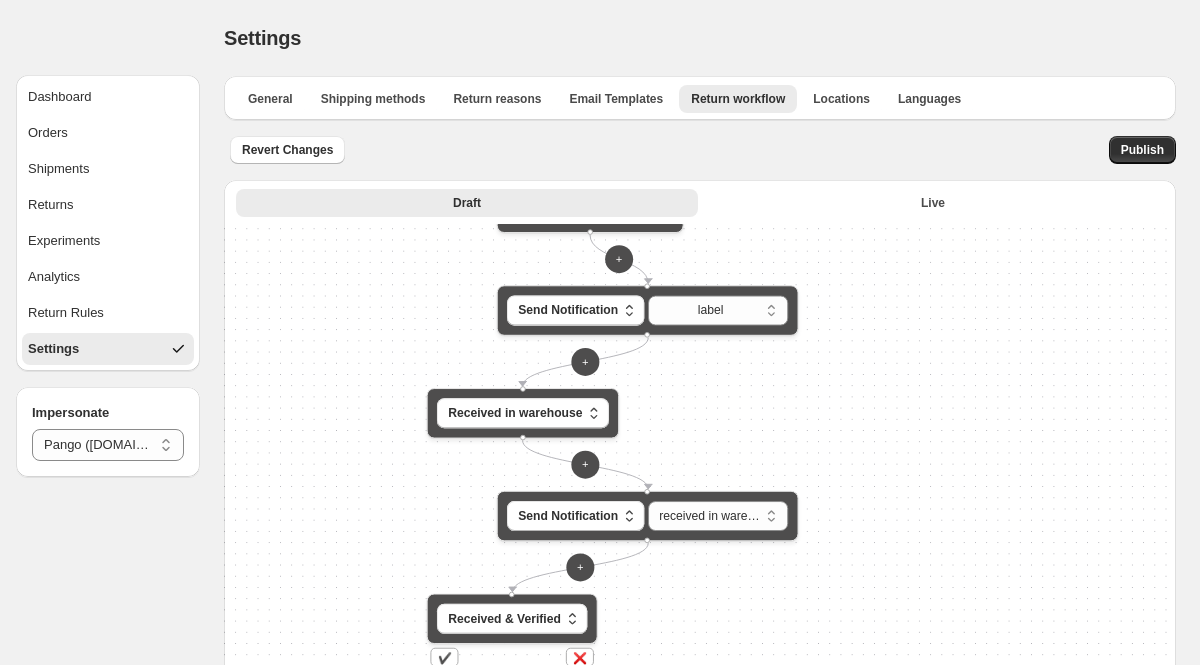 drag, startPoint x: 880, startPoint y: 349, endPoint x: 914, endPoint y: 642, distance: 294.9661 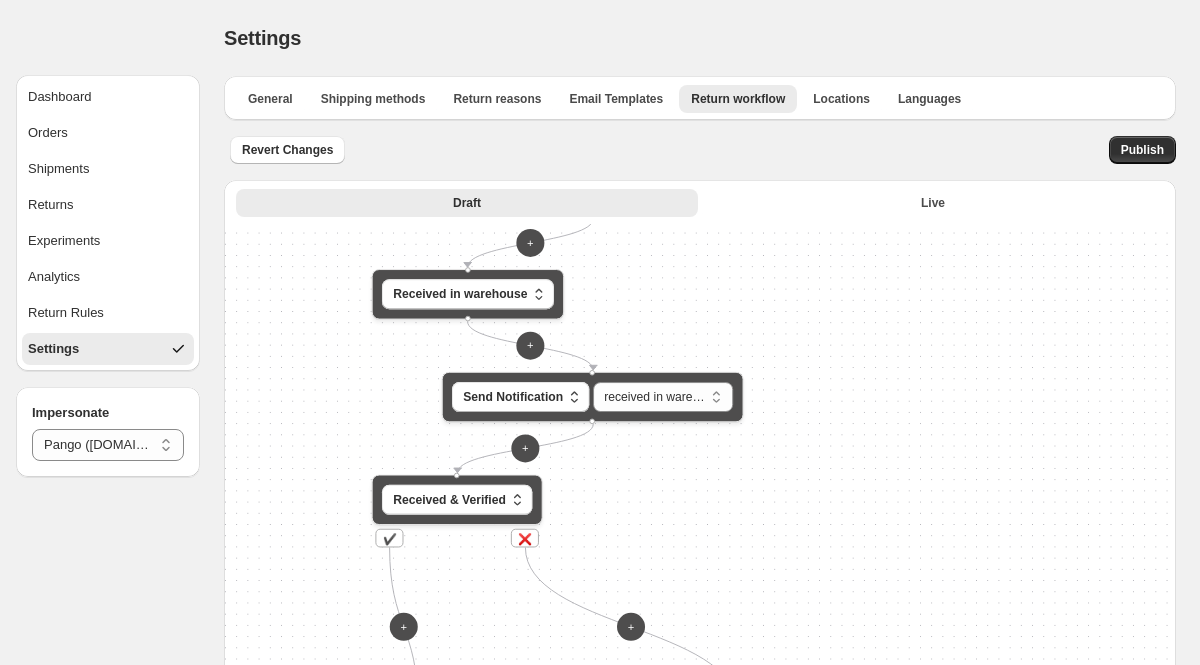 drag, startPoint x: 722, startPoint y: 603, endPoint x: 669, endPoint y: 478, distance: 135.77187 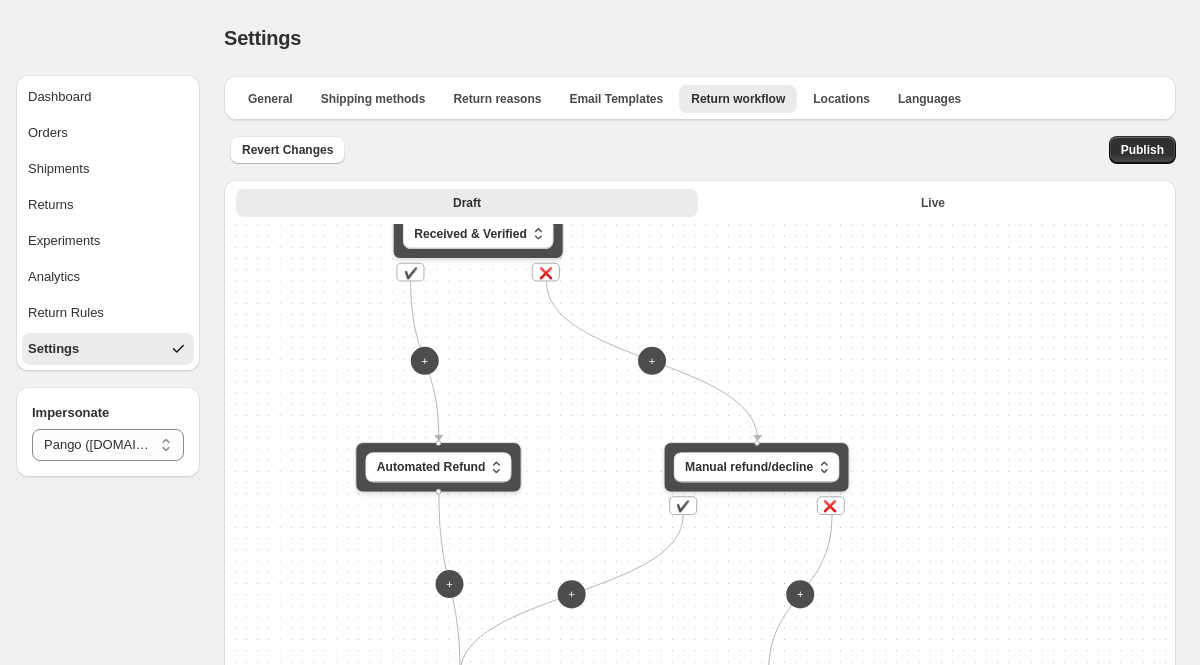 drag, startPoint x: 657, startPoint y: 497, endPoint x: 678, endPoint y: 232, distance: 265.83078 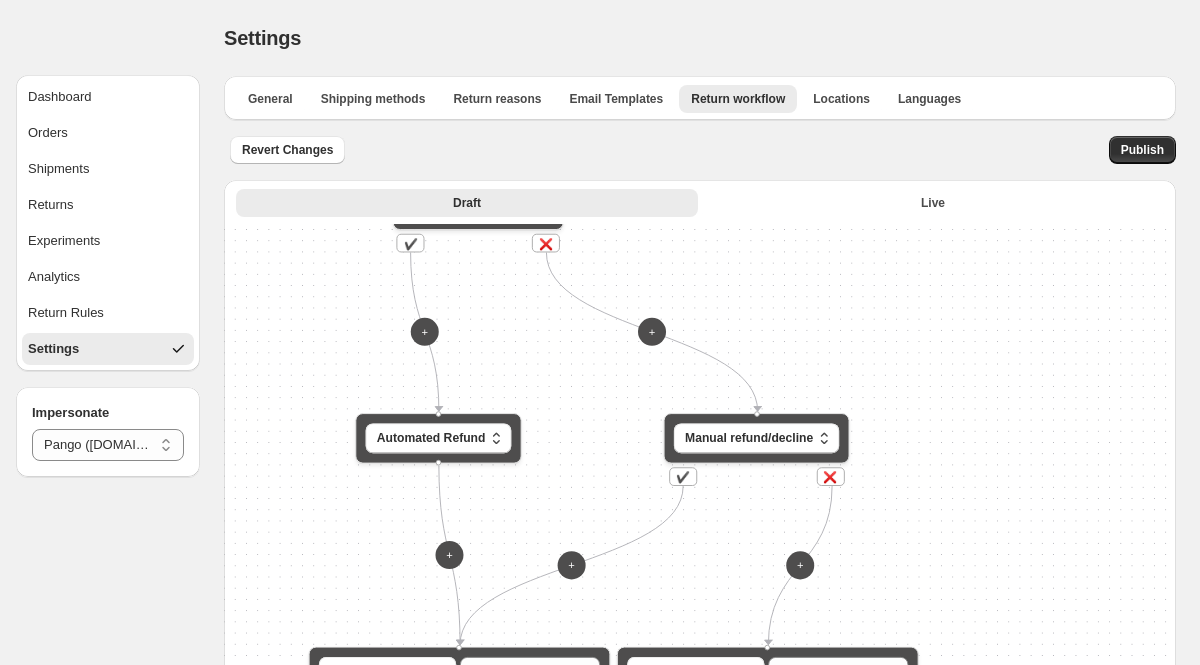 drag, startPoint x: 620, startPoint y: 477, endPoint x: 620, endPoint y: 452, distance: 25 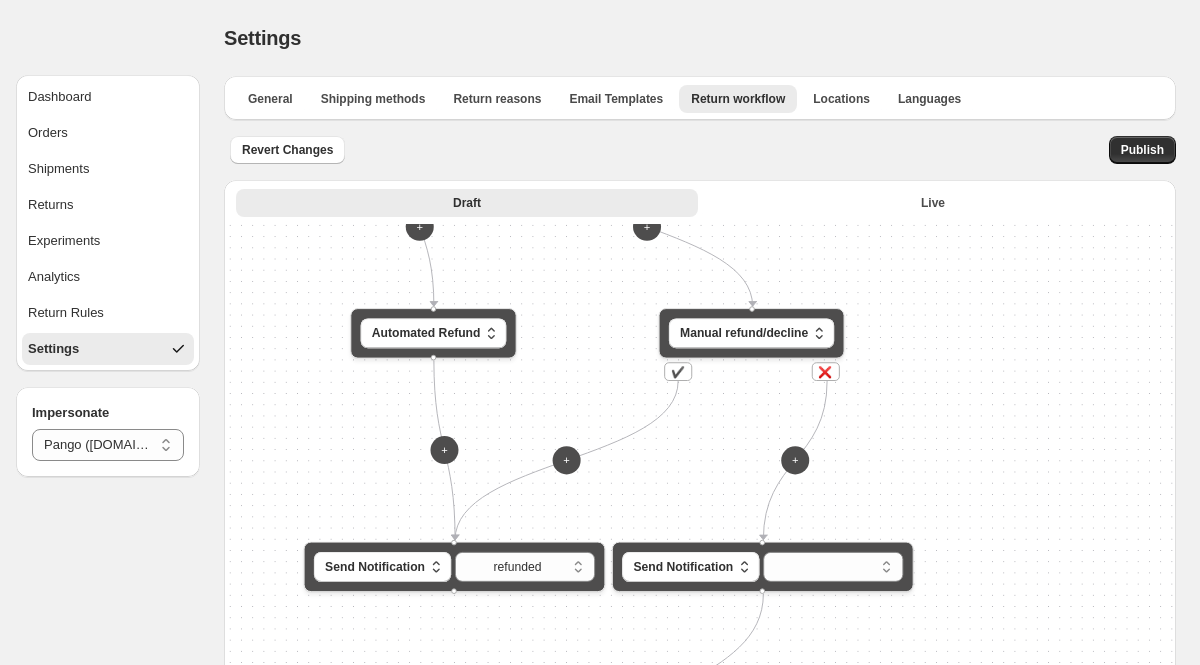 drag, startPoint x: 752, startPoint y: 567, endPoint x: 747, endPoint y: 458, distance: 109.11462 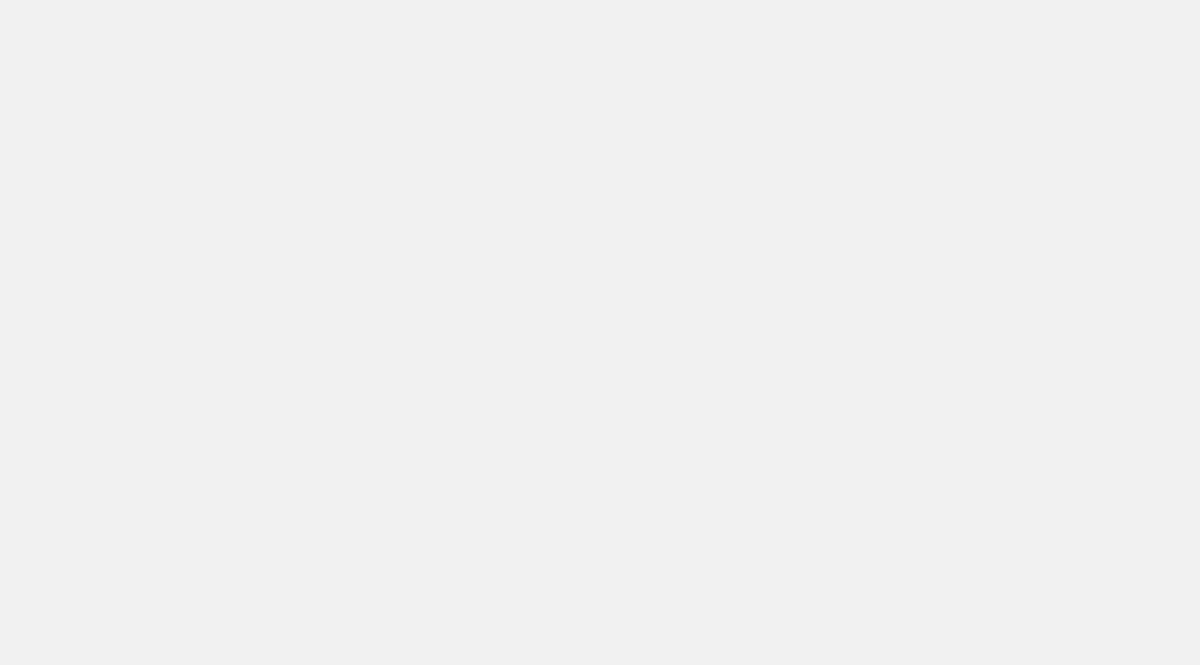 scroll, scrollTop: 0, scrollLeft: 0, axis: both 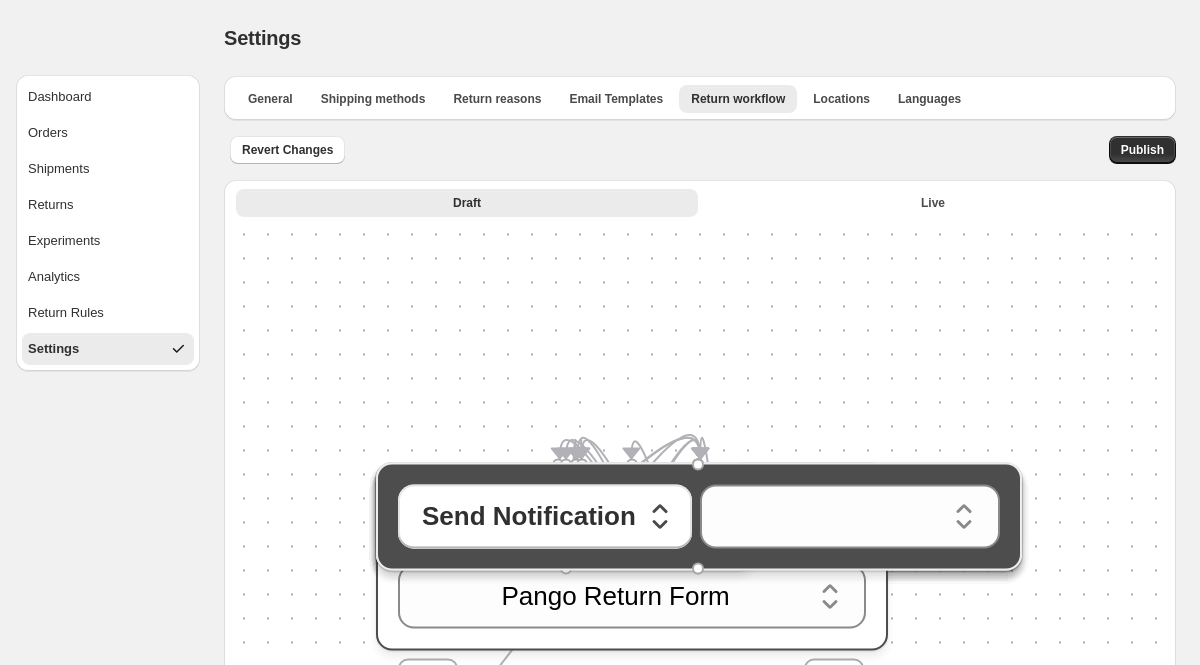 select on "********" 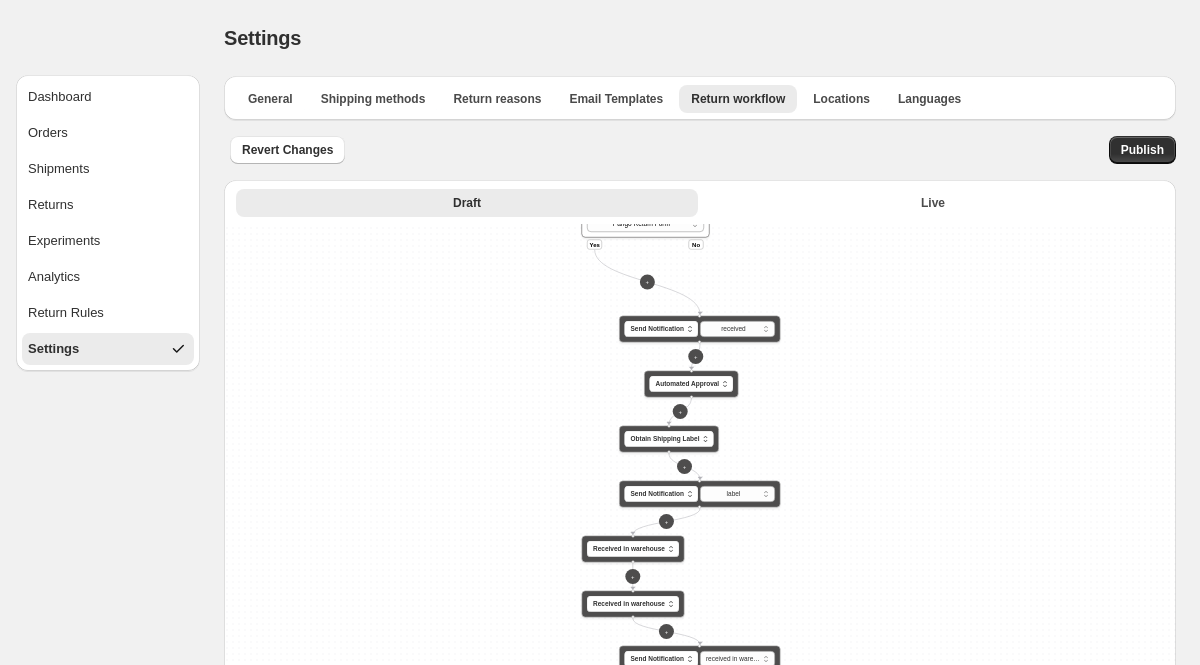 select on "********" 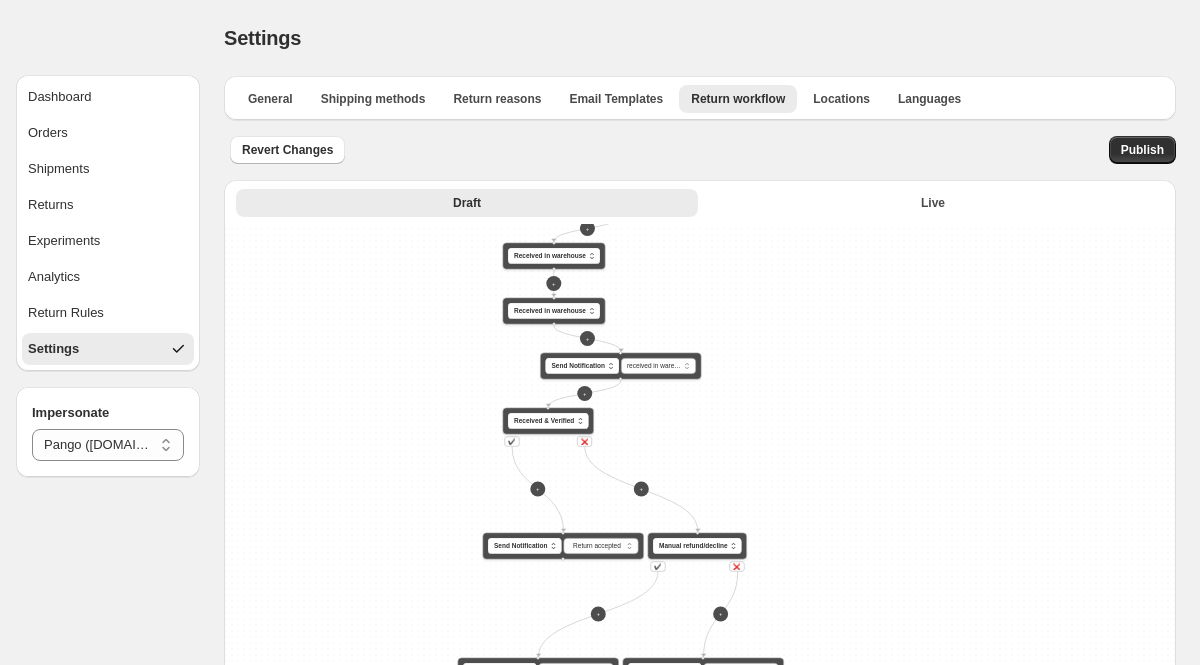 drag, startPoint x: 907, startPoint y: 373, endPoint x: 839, endPoint y: -85, distance: 463.0205 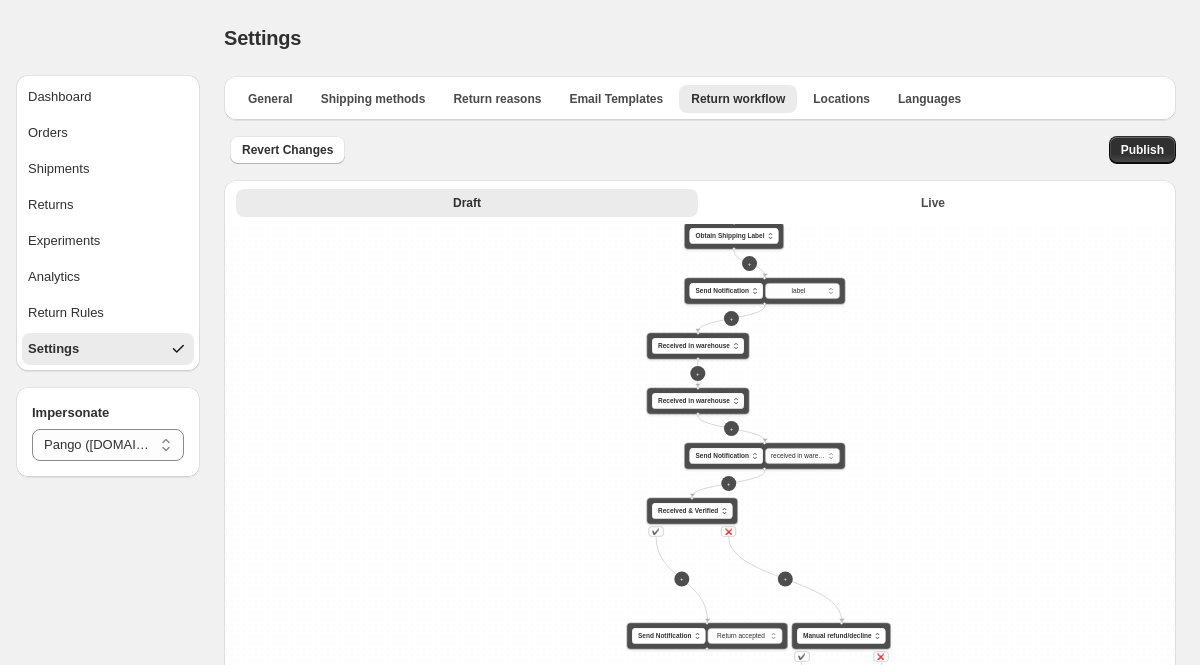 drag, startPoint x: 817, startPoint y: 338, endPoint x: 967, endPoint y: 650, distance: 346.18494 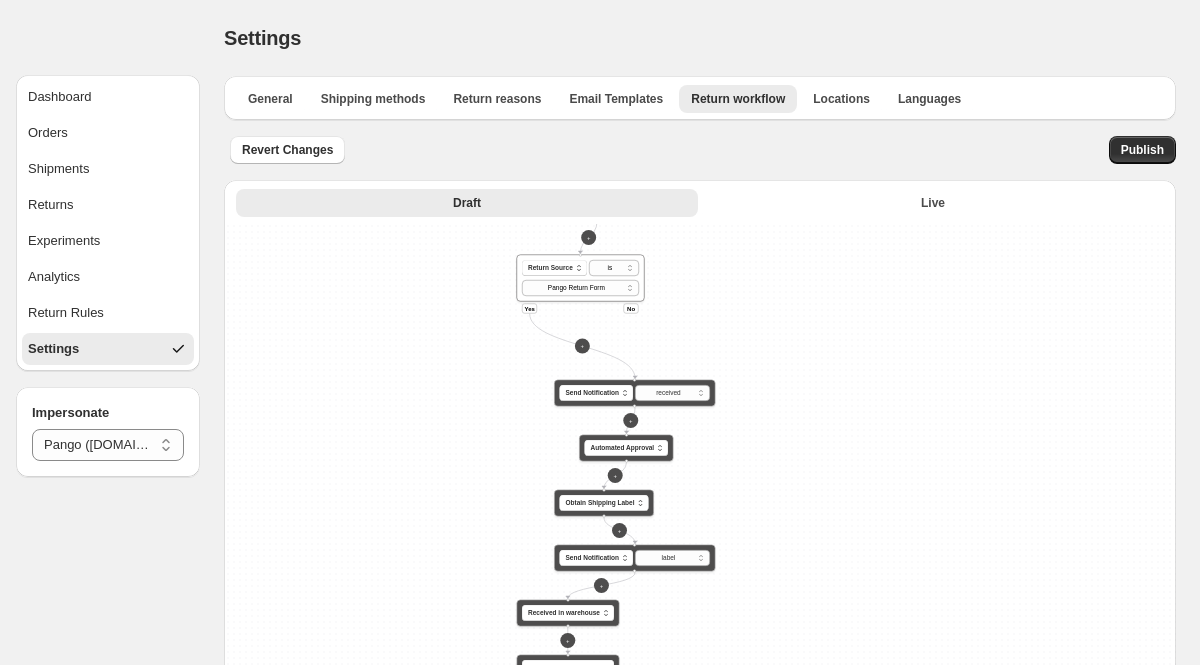 drag, startPoint x: 1119, startPoint y: 424, endPoint x: 972, endPoint y: 634, distance: 256.33768 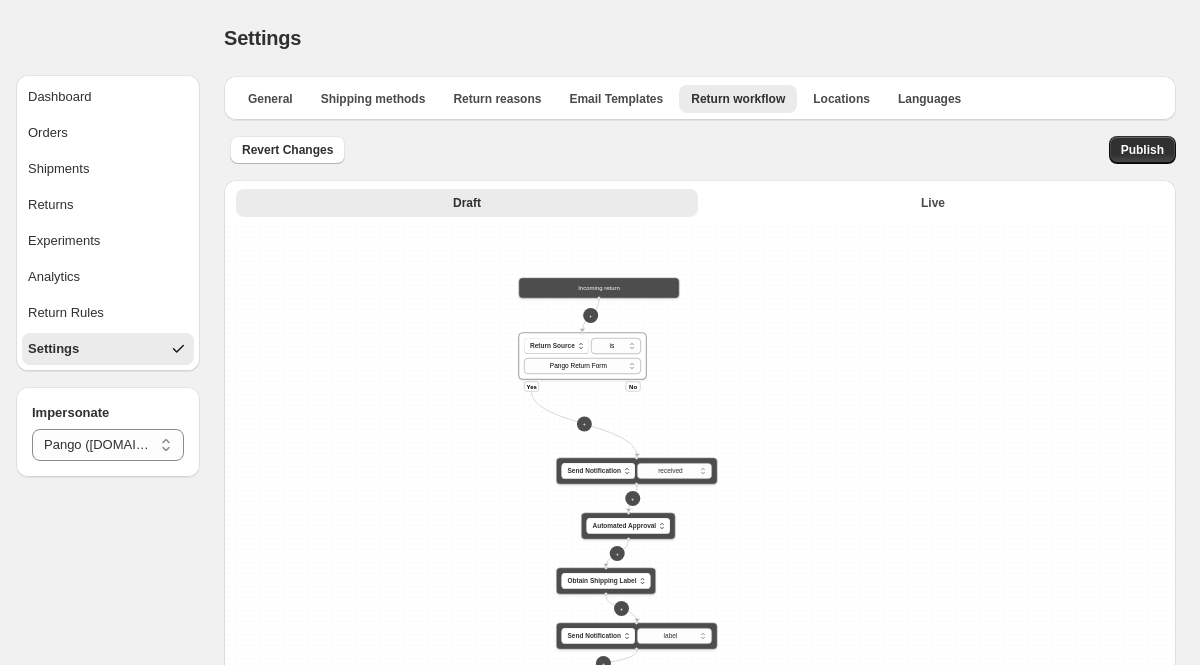 drag, startPoint x: 851, startPoint y: 429, endPoint x: 853, endPoint y: 507, distance: 78.025635 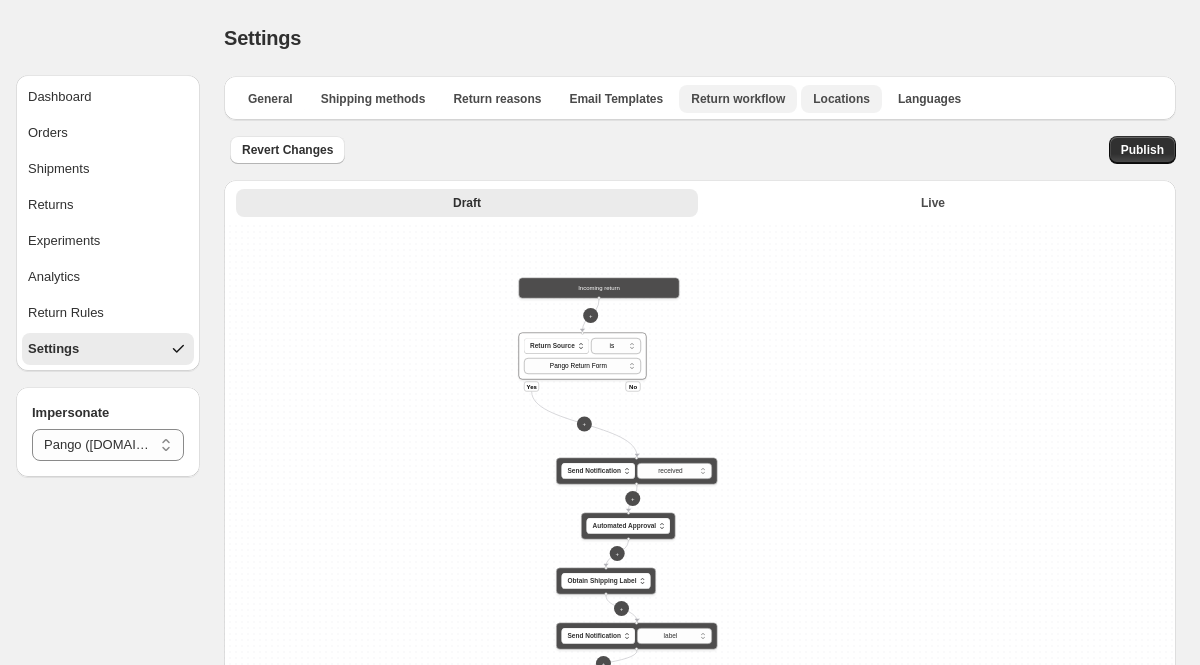 click on "Locations" at bounding box center [841, 99] 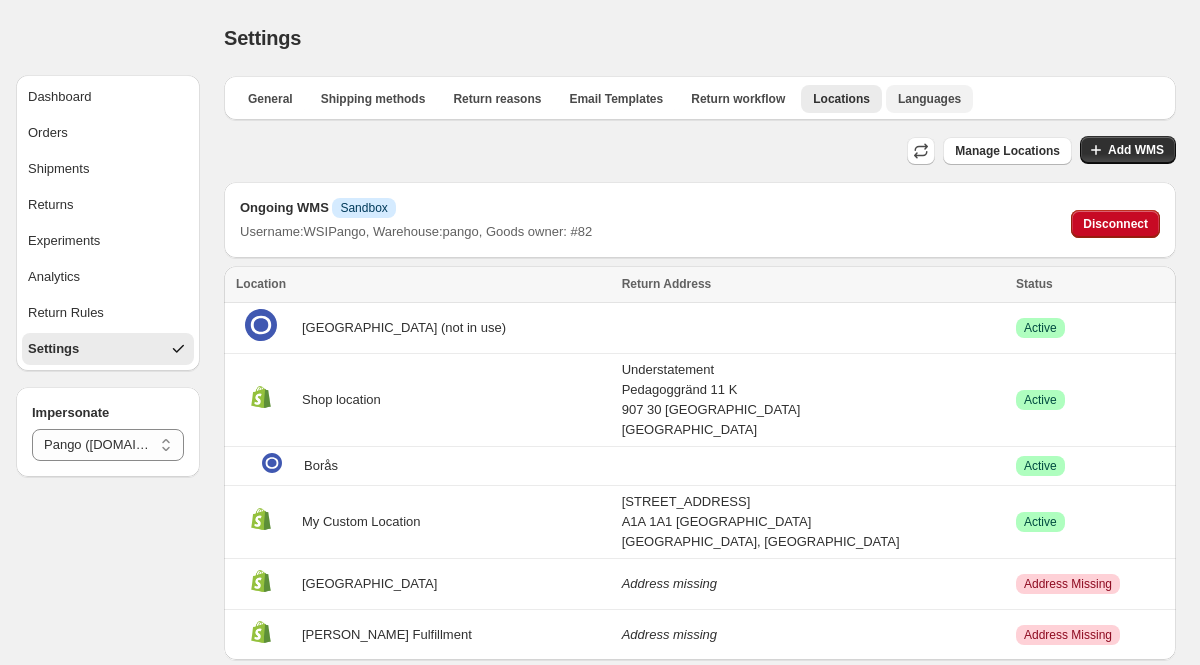 click on "Languages" at bounding box center (929, 99) 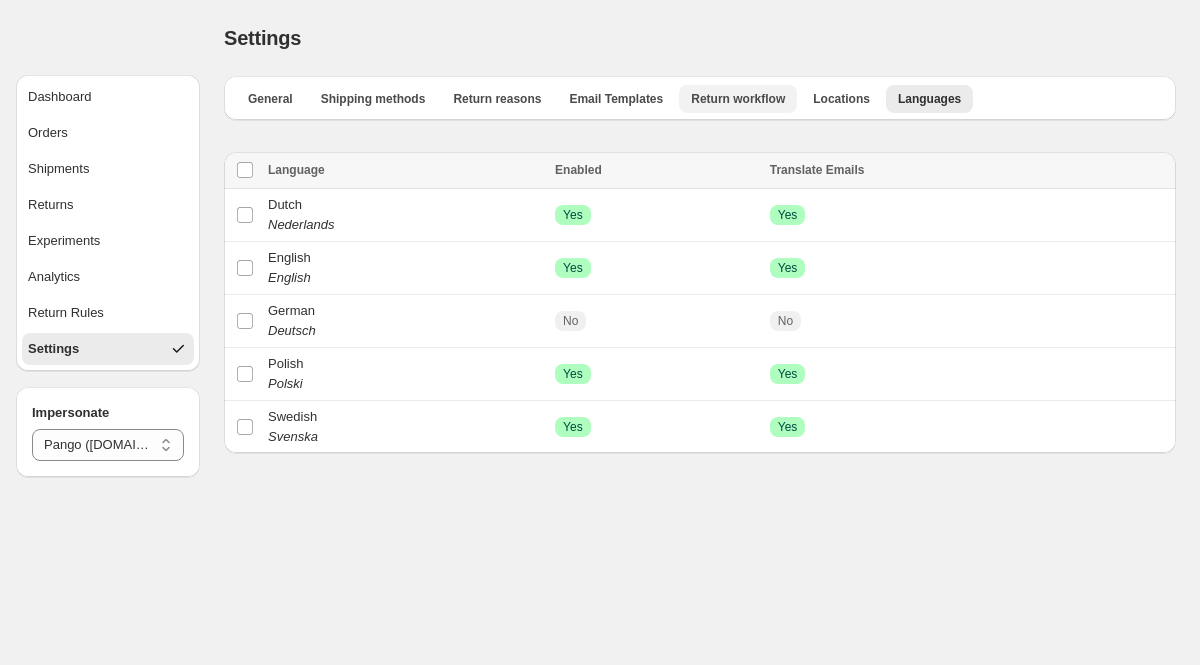 click on "Return workflow" at bounding box center [738, 99] 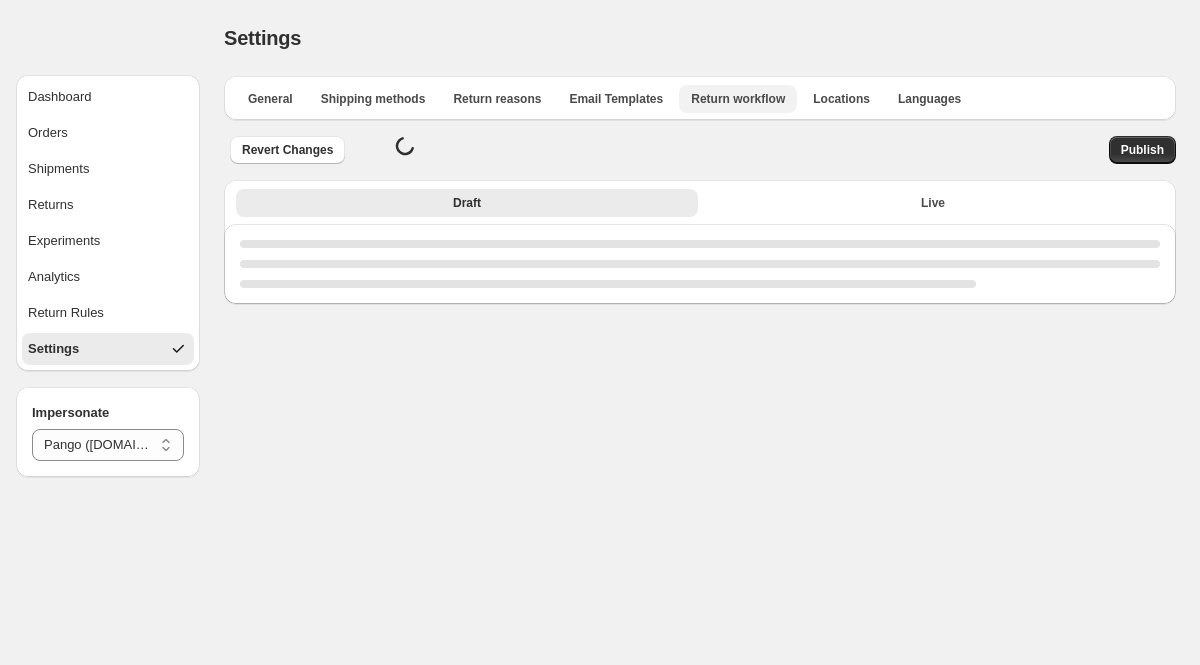 select on "********" 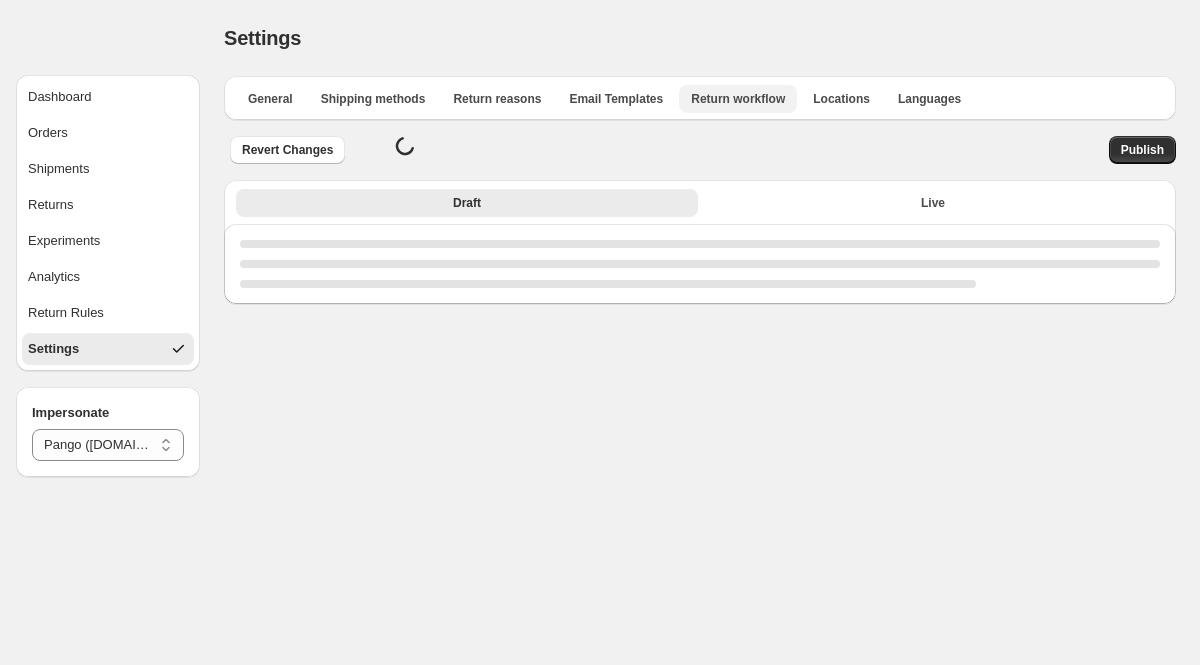 select on "********" 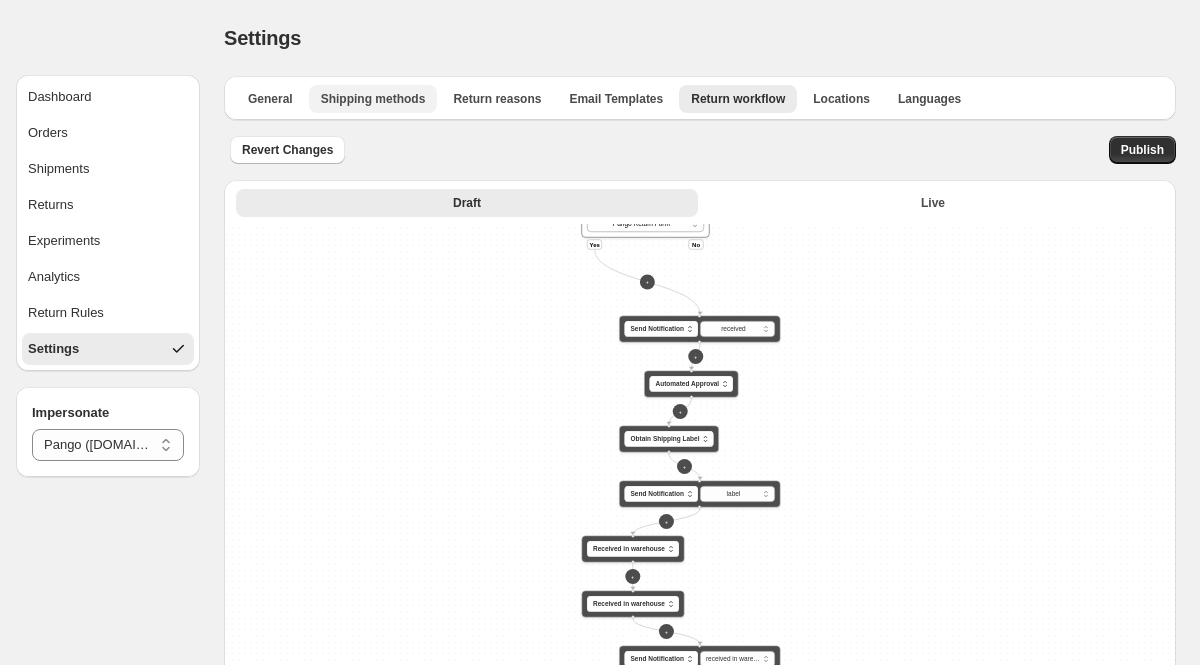 click on "Shipping methods" at bounding box center [373, 99] 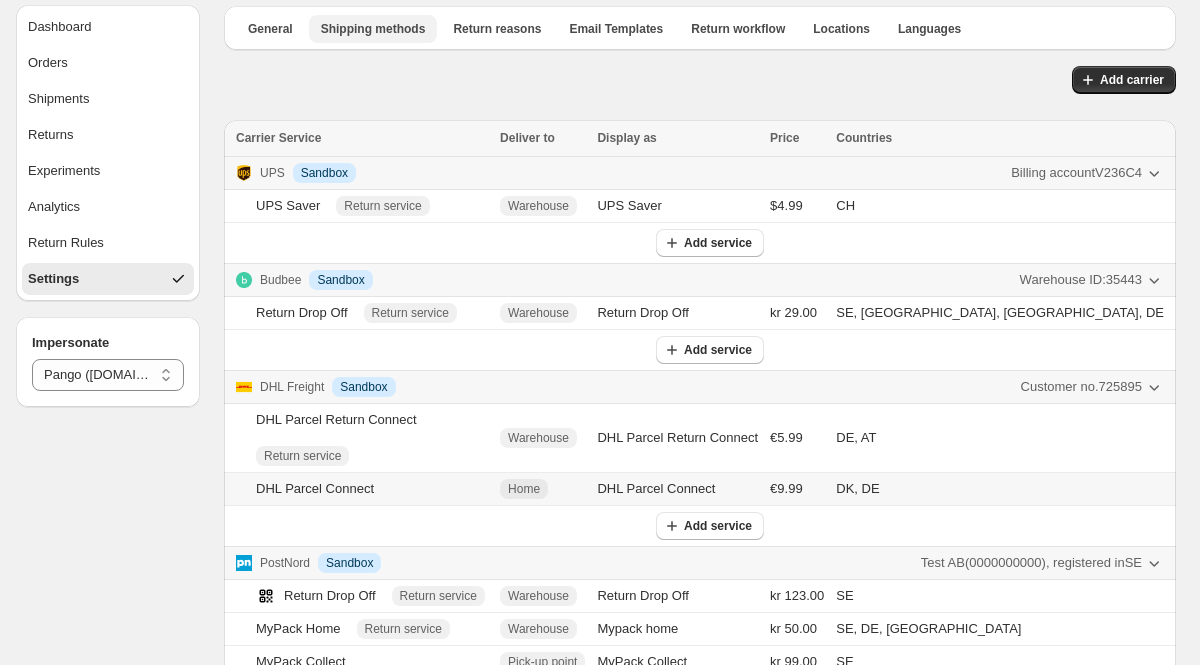 scroll, scrollTop: 92, scrollLeft: 0, axis: vertical 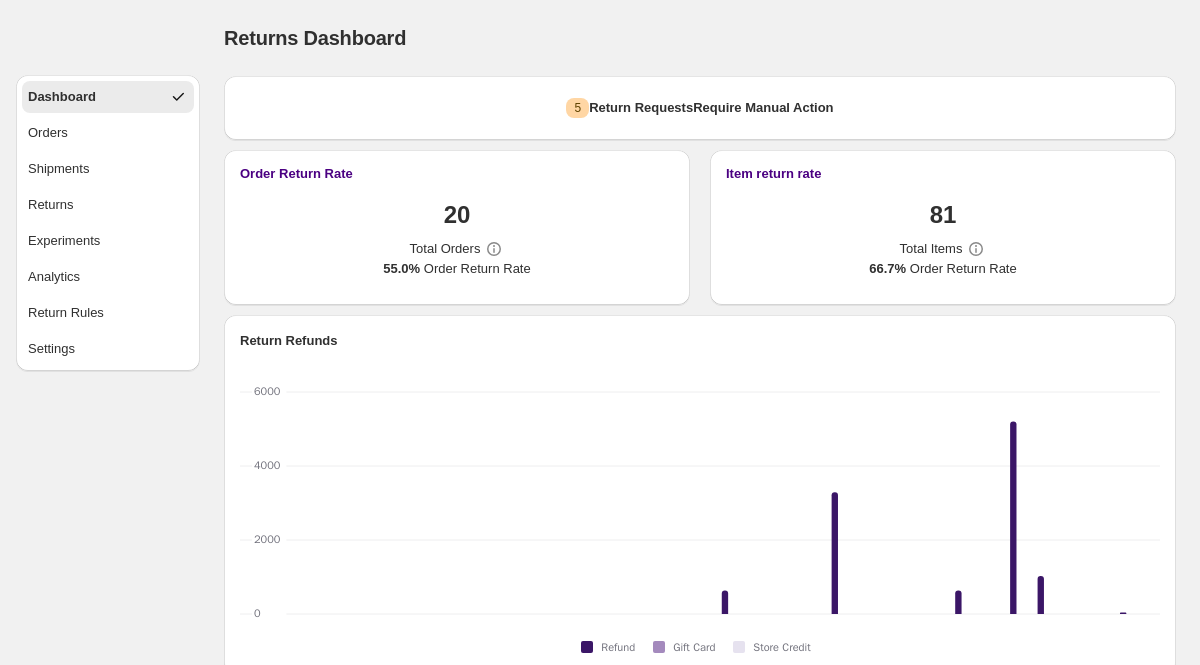 select on "********" 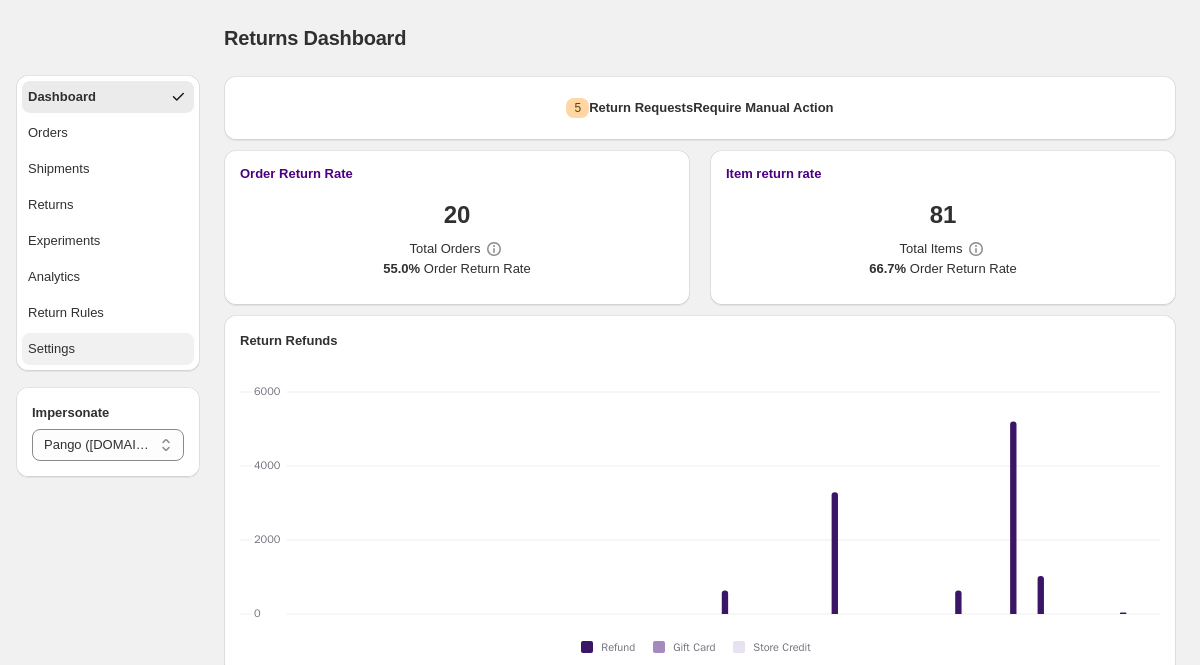 click on "Settings" at bounding box center [108, 349] 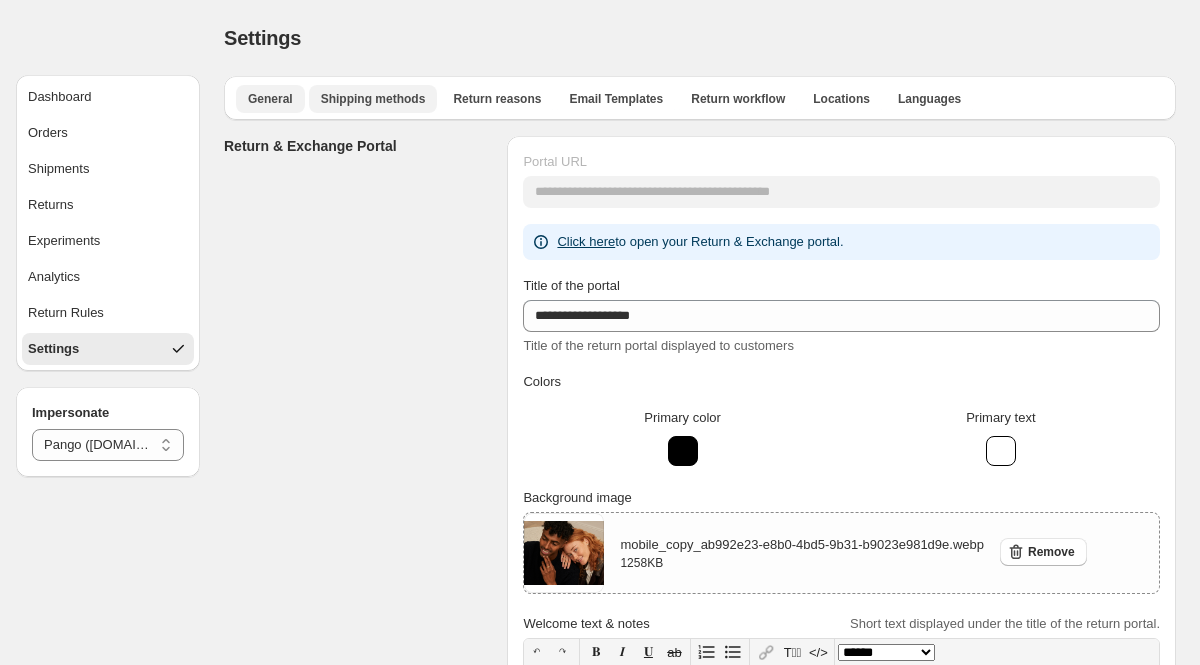 click on "Shipping methods" at bounding box center [373, 99] 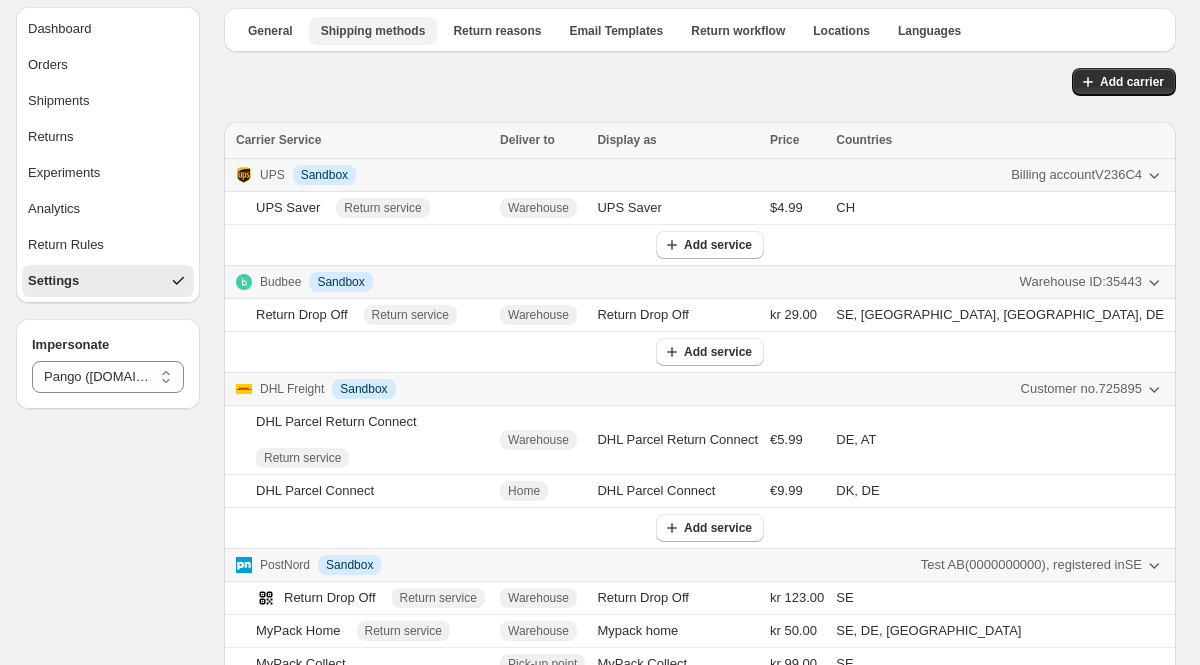 scroll, scrollTop: 92, scrollLeft: 0, axis: vertical 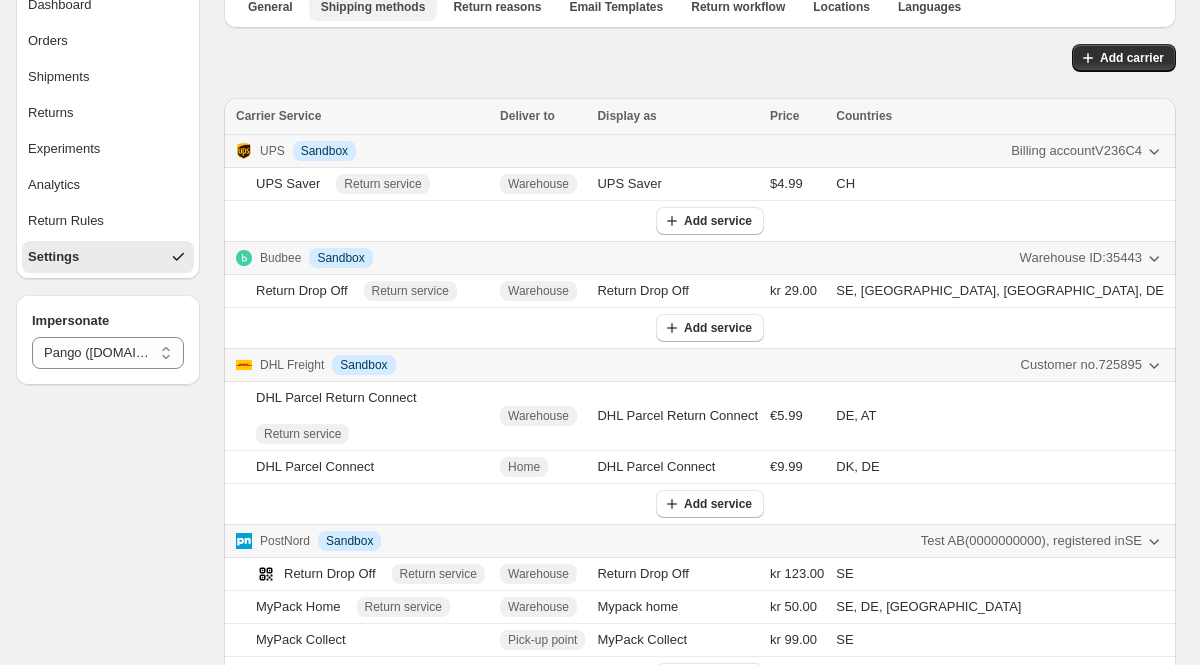type 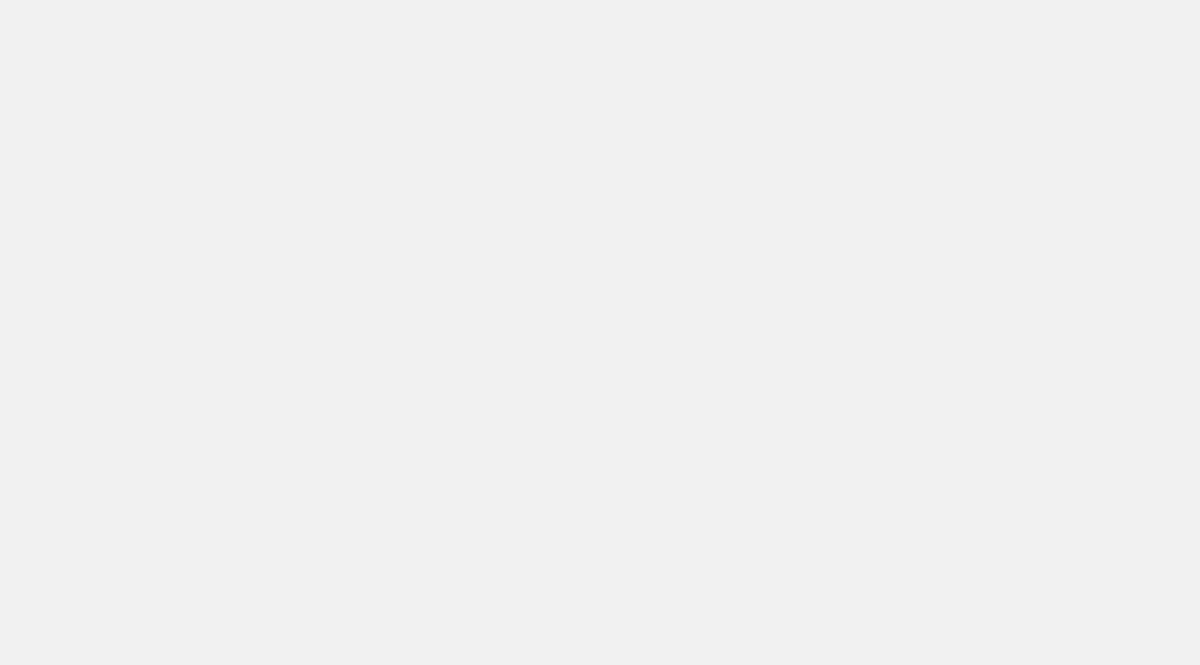 scroll, scrollTop: 0, scrollLeft: 0, axis: both 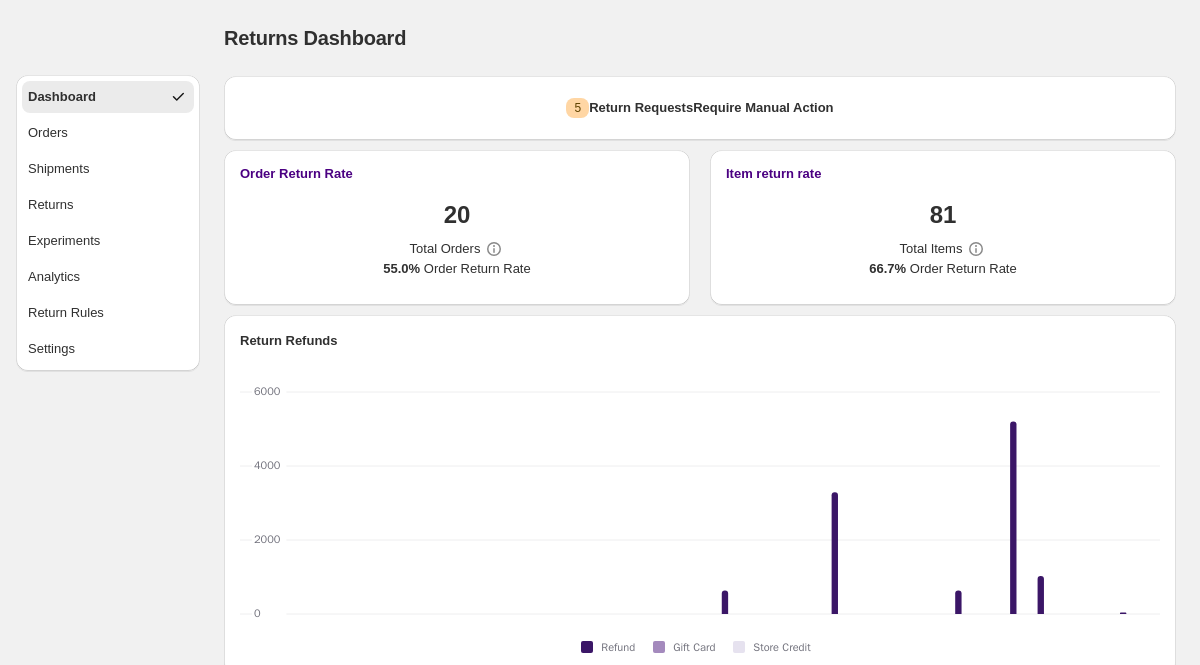 select on "********" 